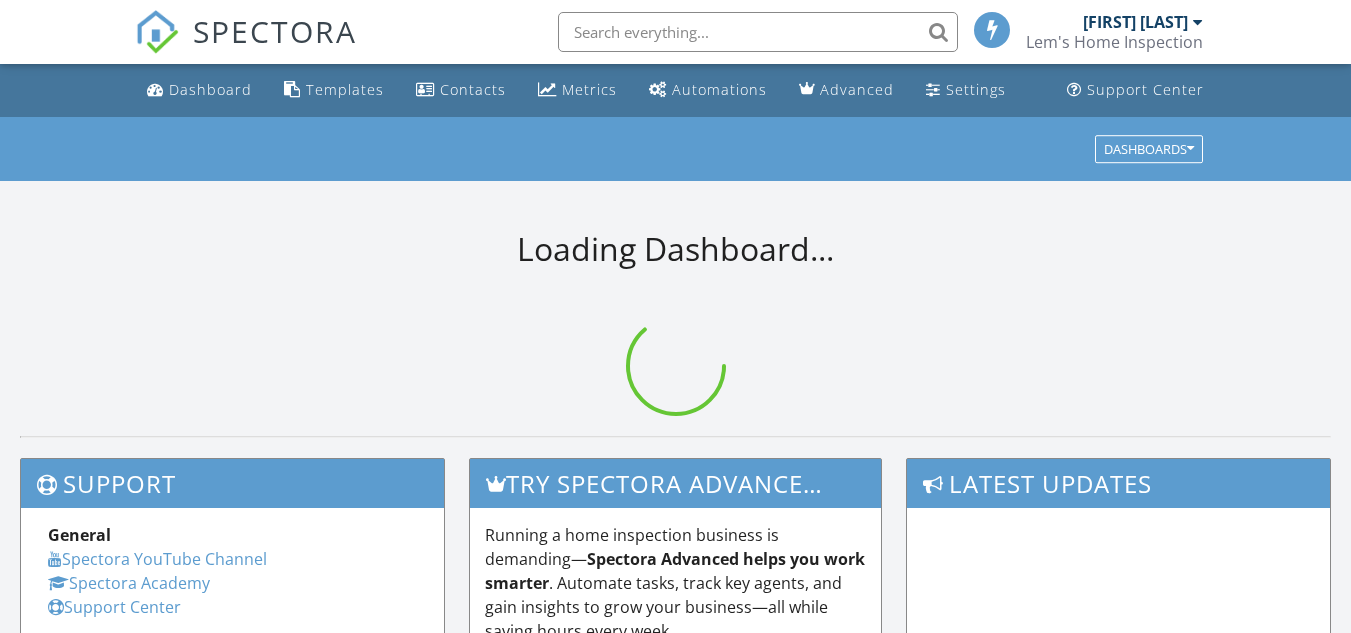 scroll, scrollTop: 0, scrollLeft: 0, axis: both 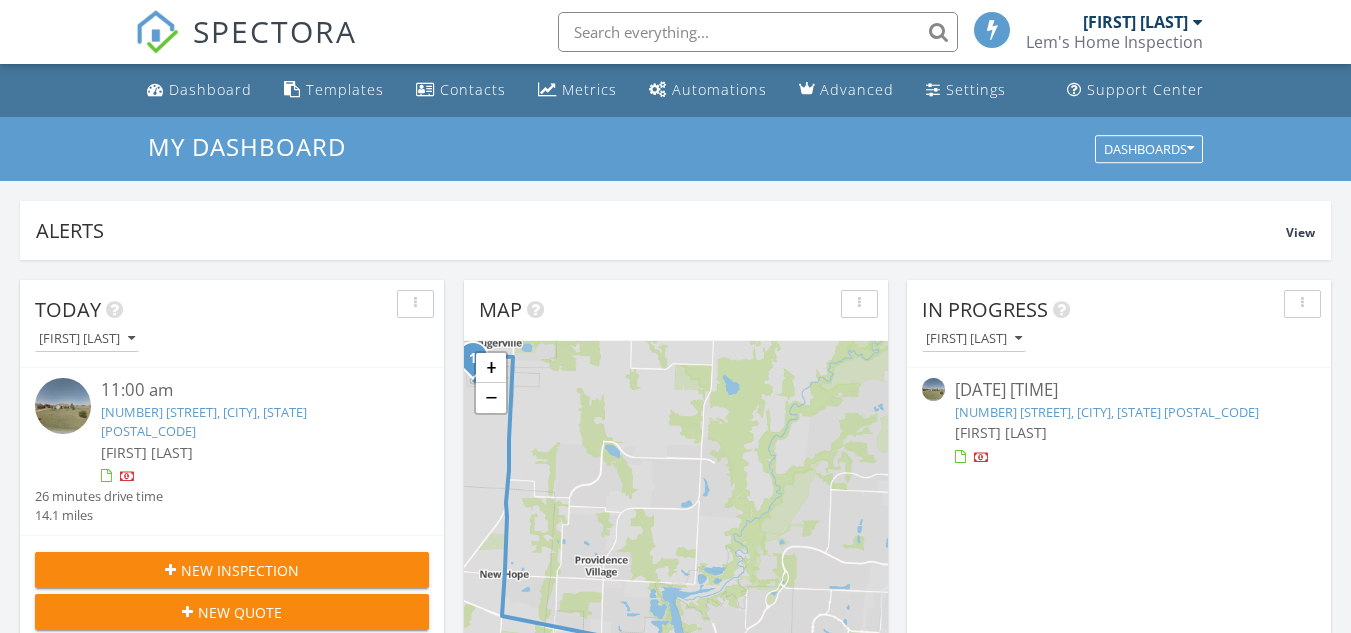 click on "1304 Squires Ln, Krugerville, TX 76227" at bounding box center (204, 421) 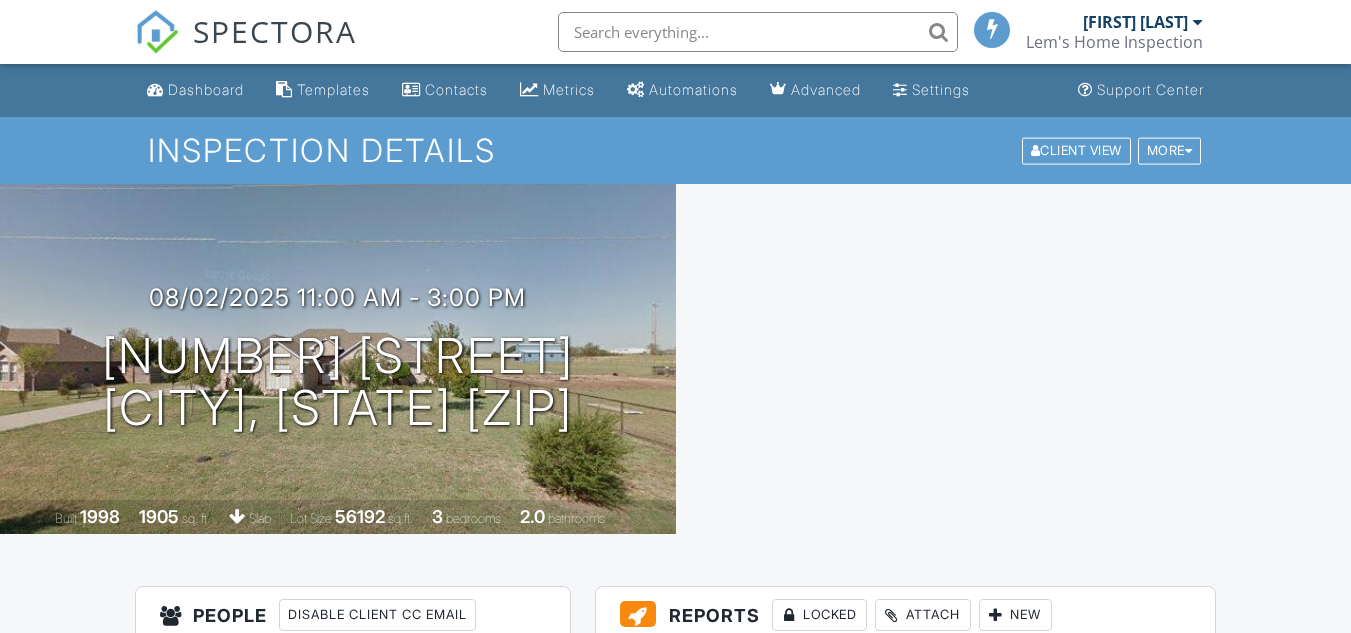 scroll, scrollTop: 0, scrollLeft: 0, axis: both 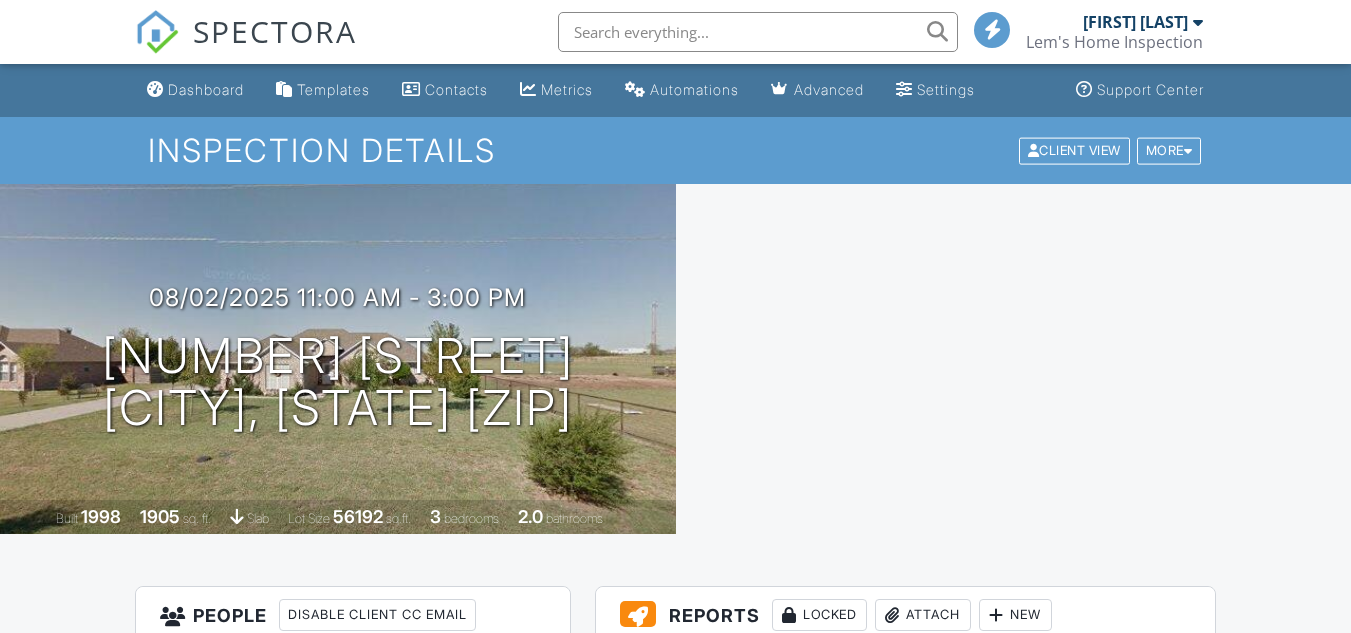 click on "Locked" at bounding box center (819, 615) 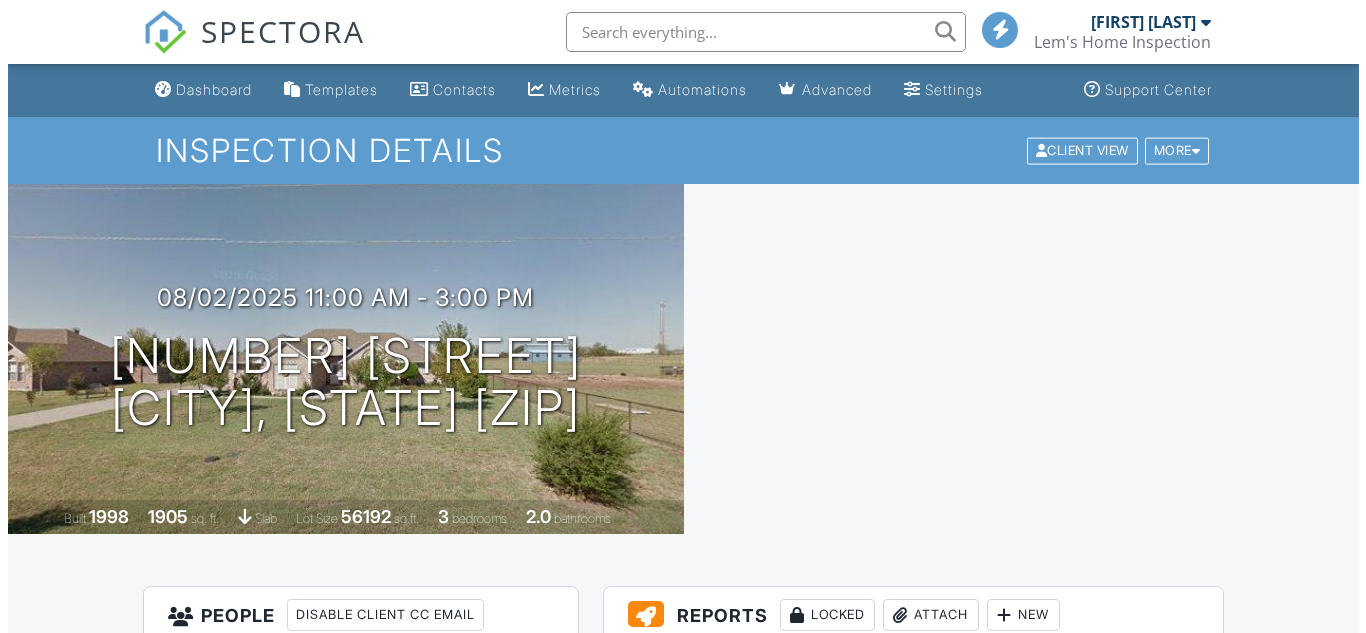 scroll, scrollTop: 300, scrollLeft: 0, axis: vertical 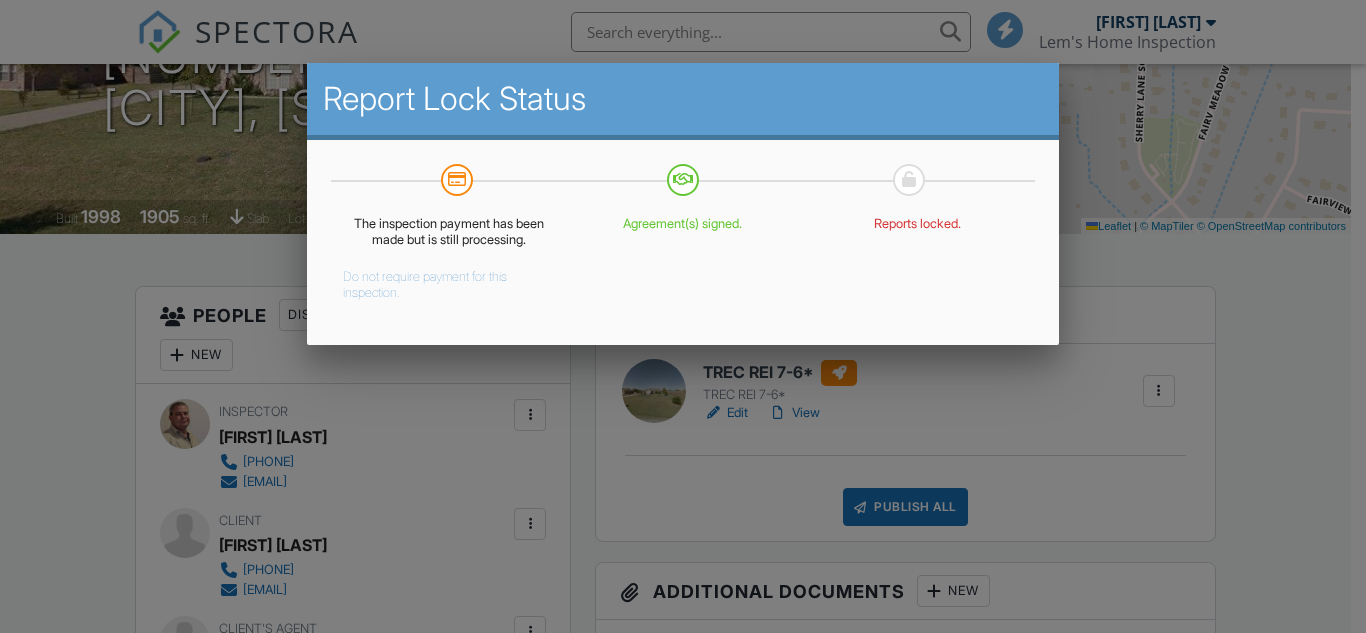 click on "Do not require payment for this inspection." at bounding box center [433, 281] 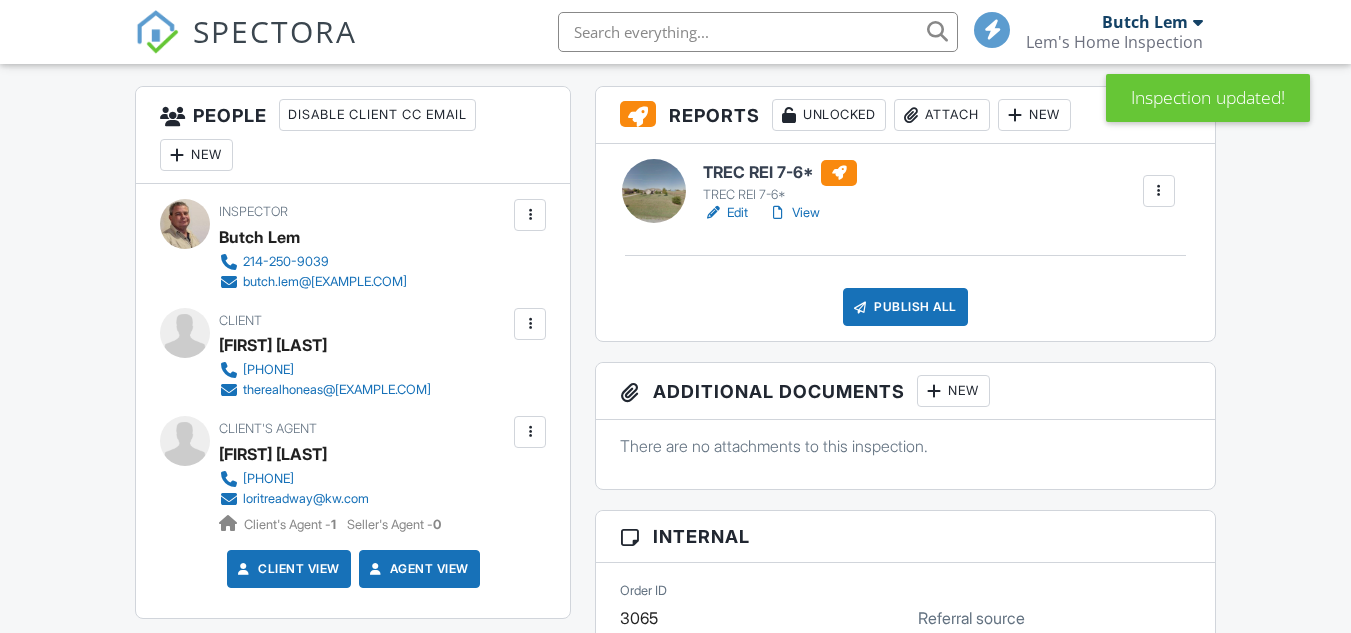 scroll, scrollTop: 500, scrollLeft: 0, axis: vertical 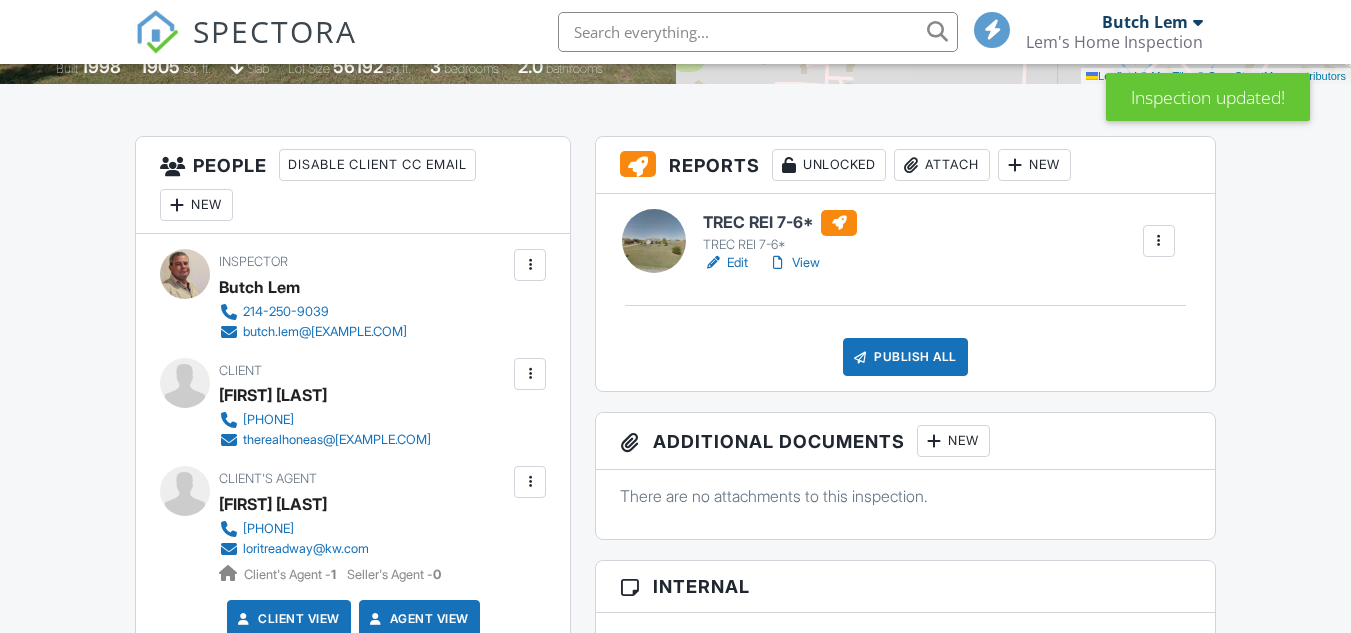 click on "TREC REI 7-6*" at bounding box center [780, 223] 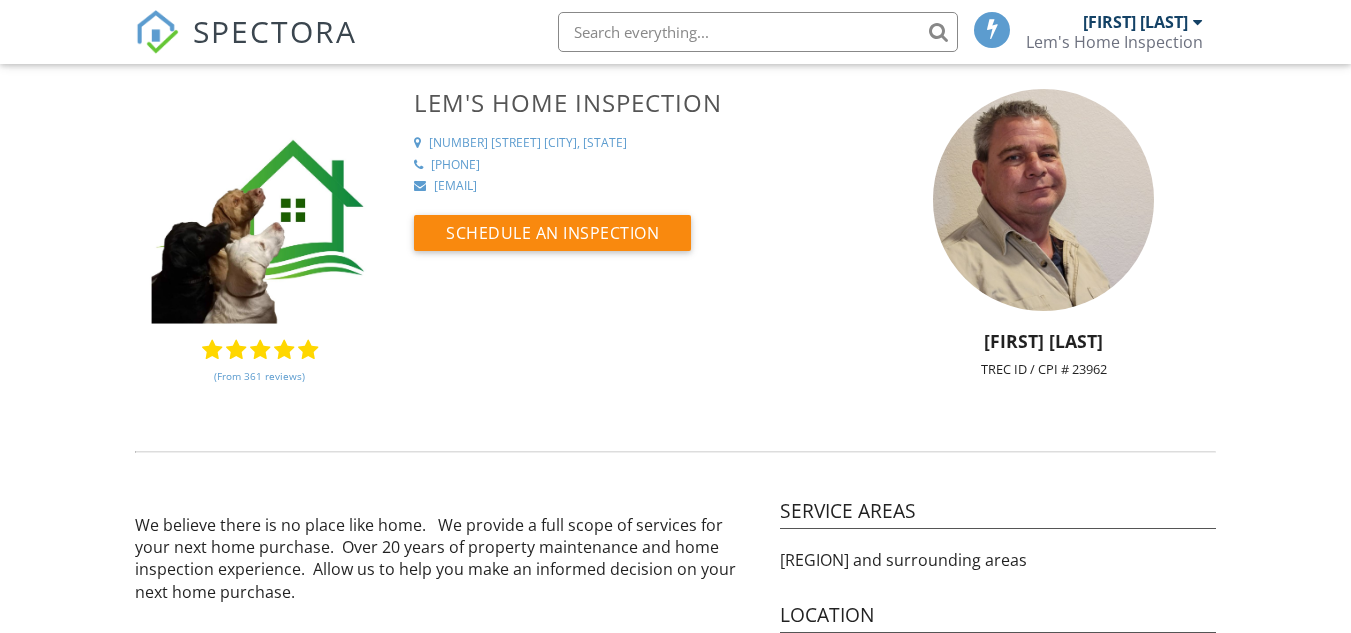 scroll, scrollTop: 0, scrollLeft: 0, axis: both 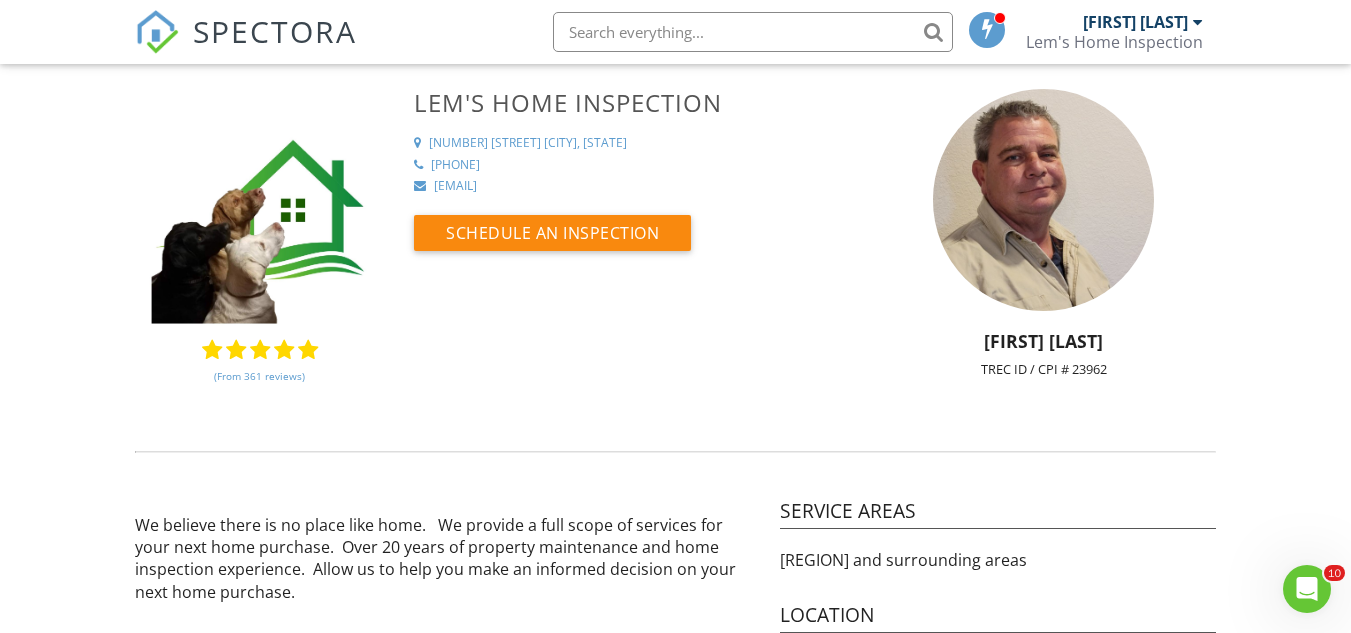 click on "Lem's Home Inspection" at bounding box center (1114, 42) 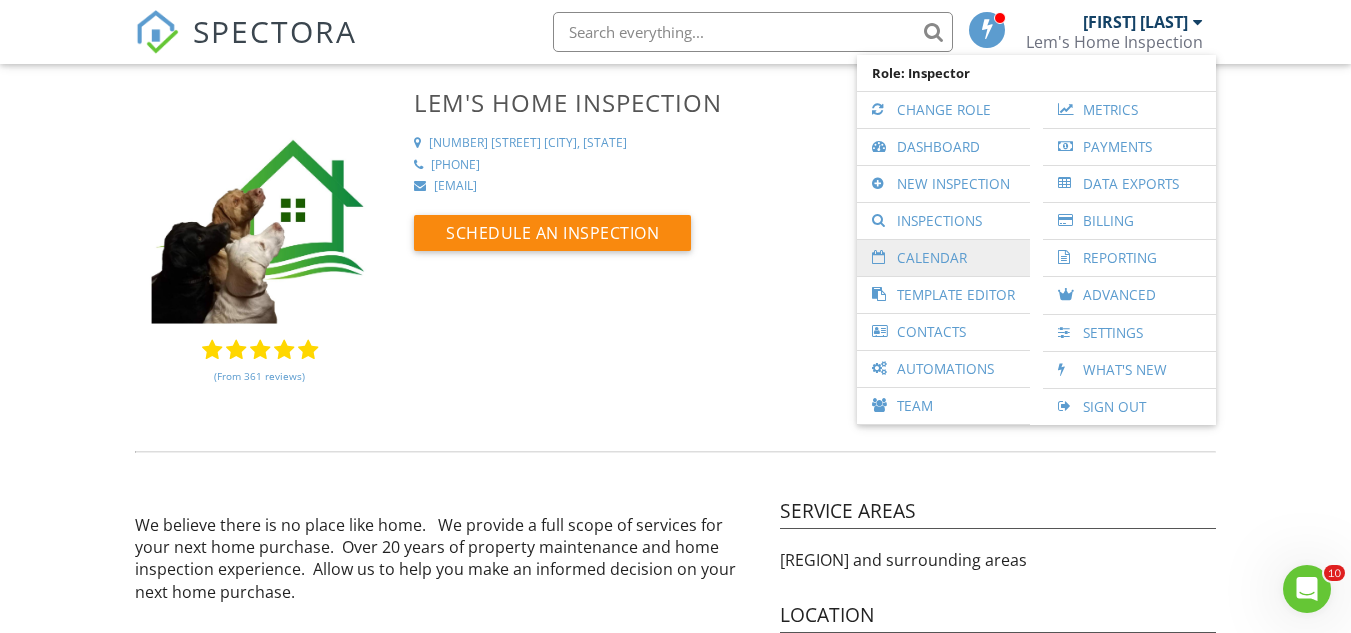 click on "Calendar" at bounding box center [943, 258] 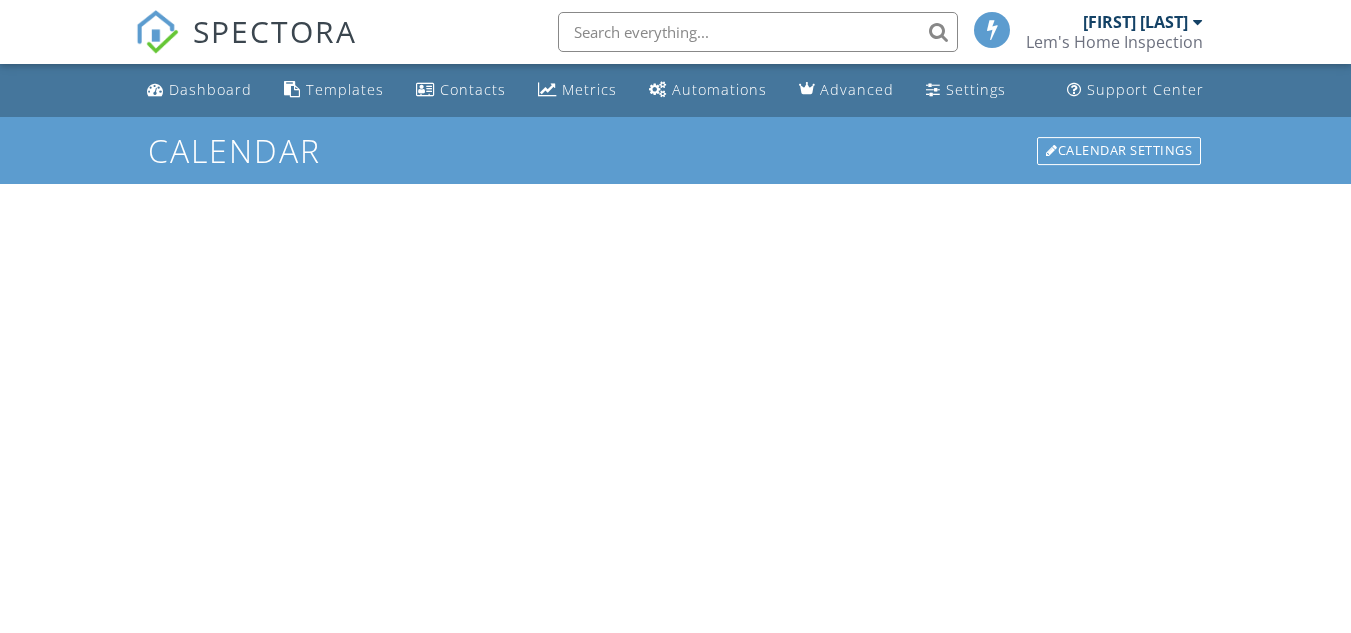scroll, scrollTop: 0, scrollLeft: 0, axis: both 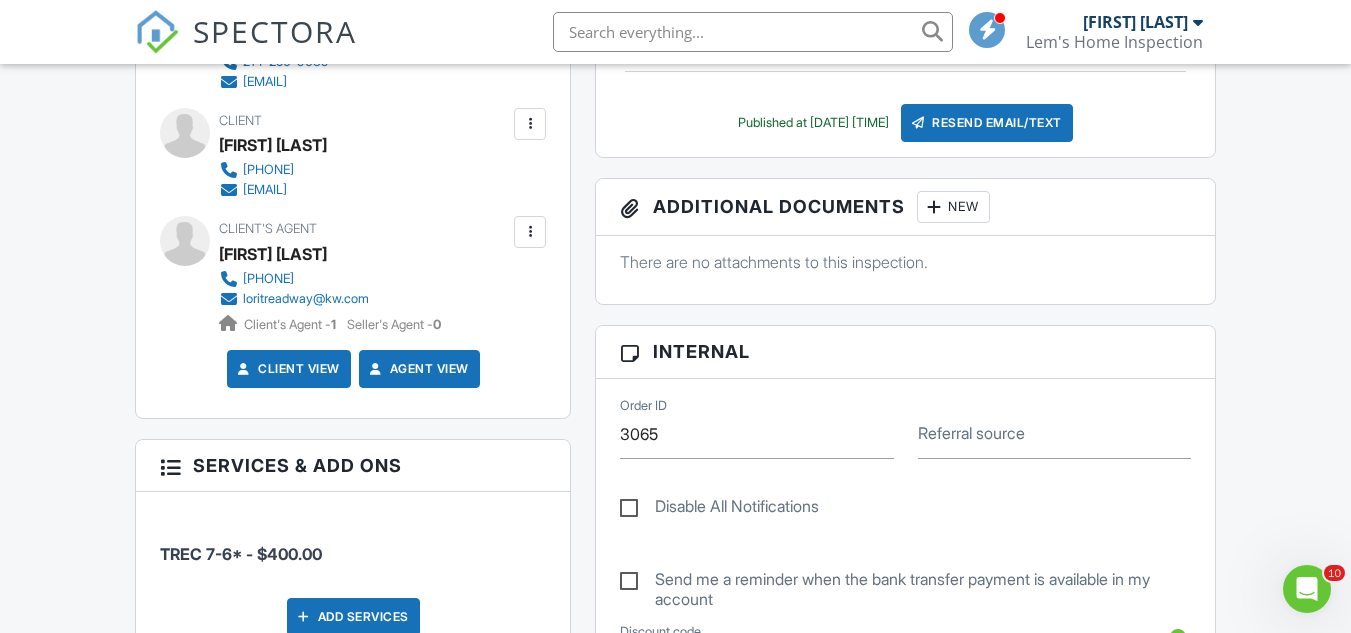 click on "loritreadway@kw.com" at bounding box center [306, 299] 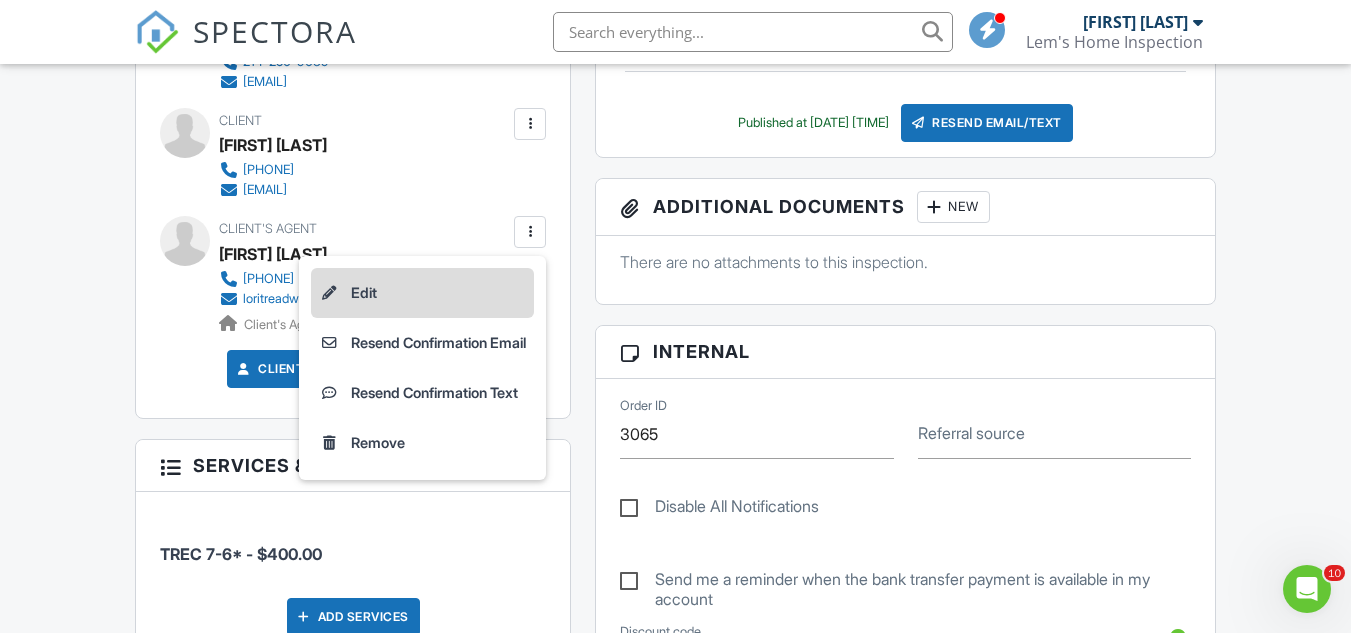 click on "Edit" at bounding box center (422, 293) 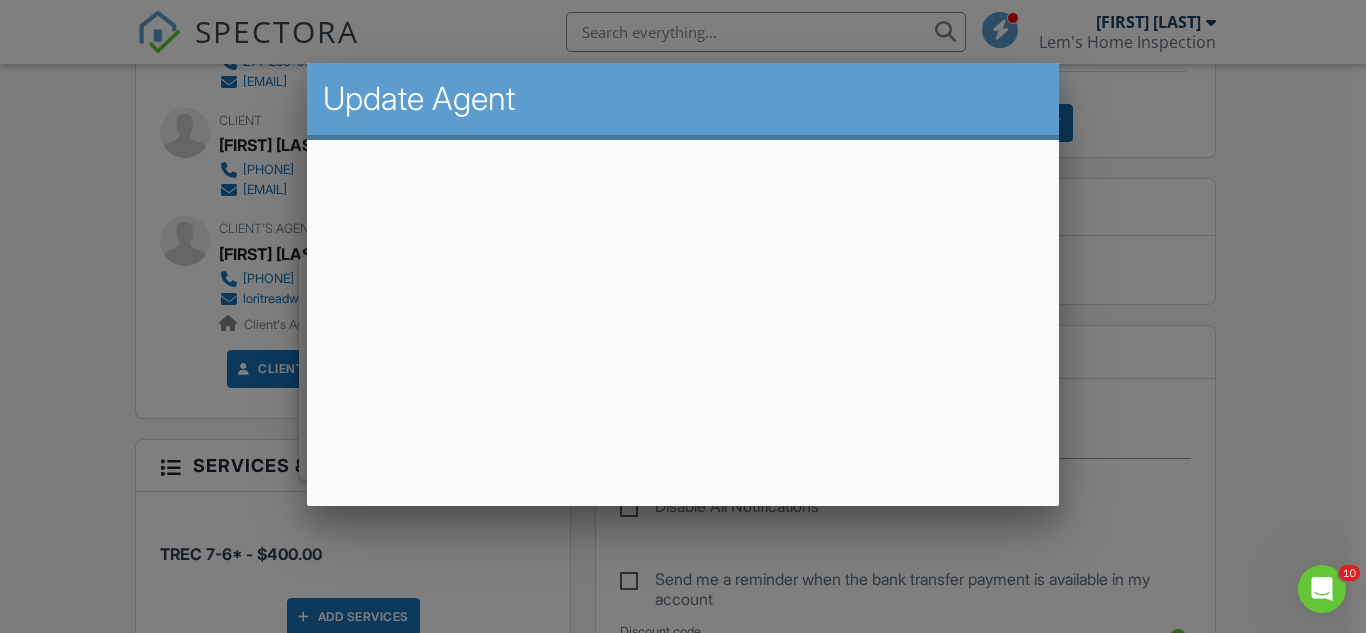 click at bounding box center (683, 295) 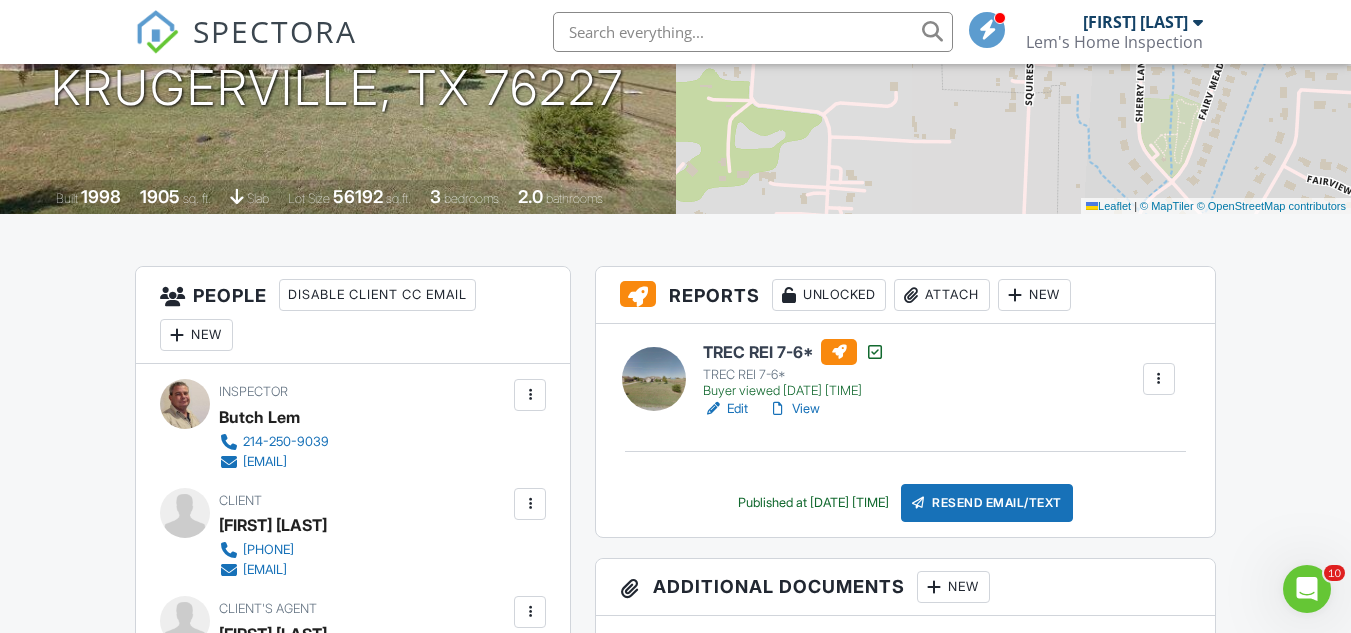 scroll, scrollTop: 400, scrollLeft: 0, axis: vertical 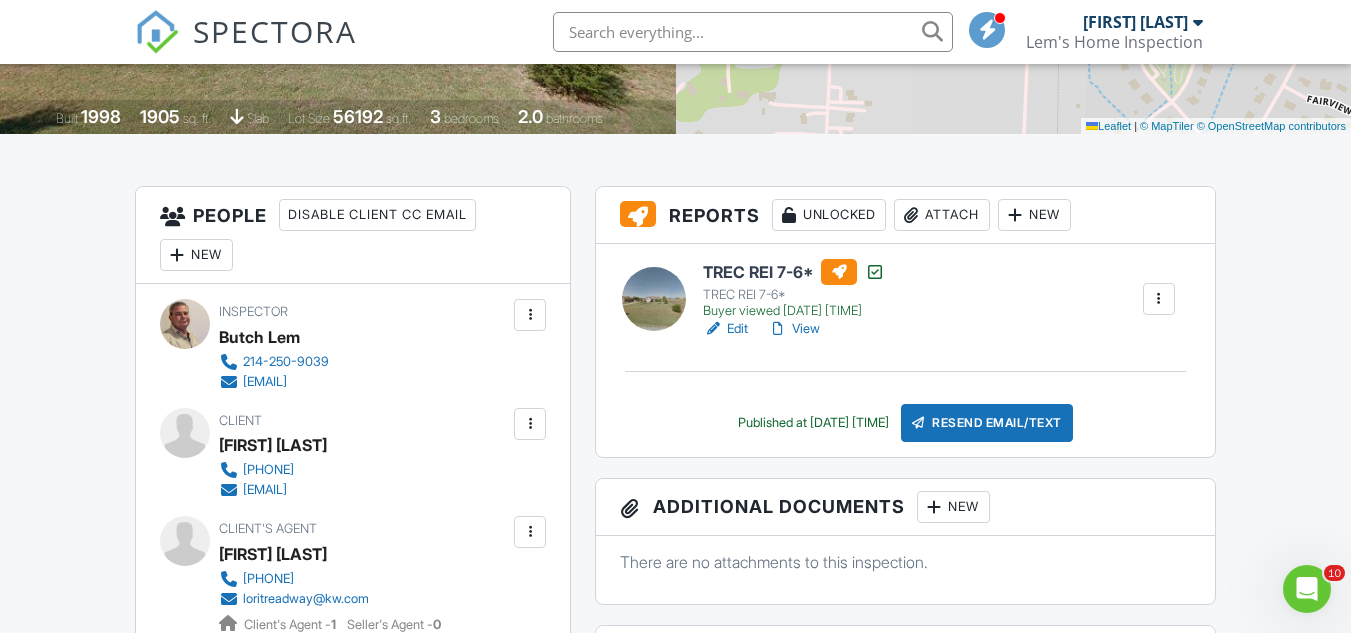 click on "Buyer viewed 08/02/2025  3:14 pm" at bounding box center [794, 311] 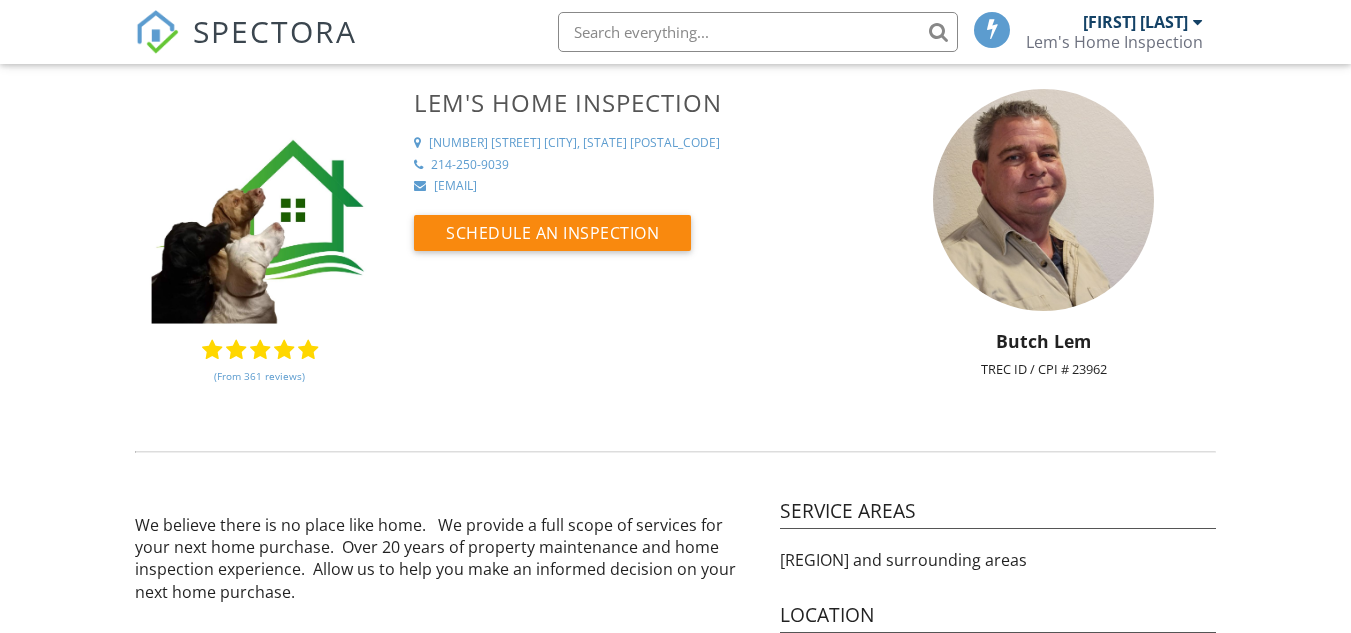 scroll, scrollTop: 0, scrollLeft: 0, axis: both 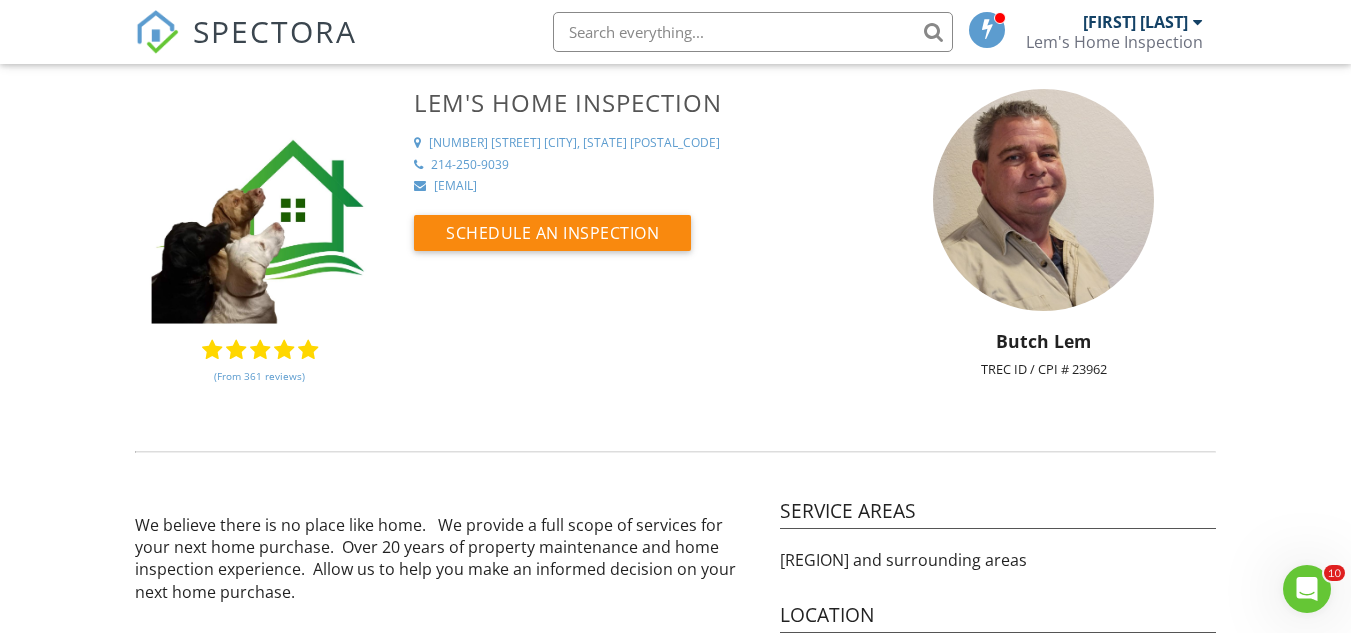 click on "[FIRST] [LAST]" at bounding box center [1135, 22] 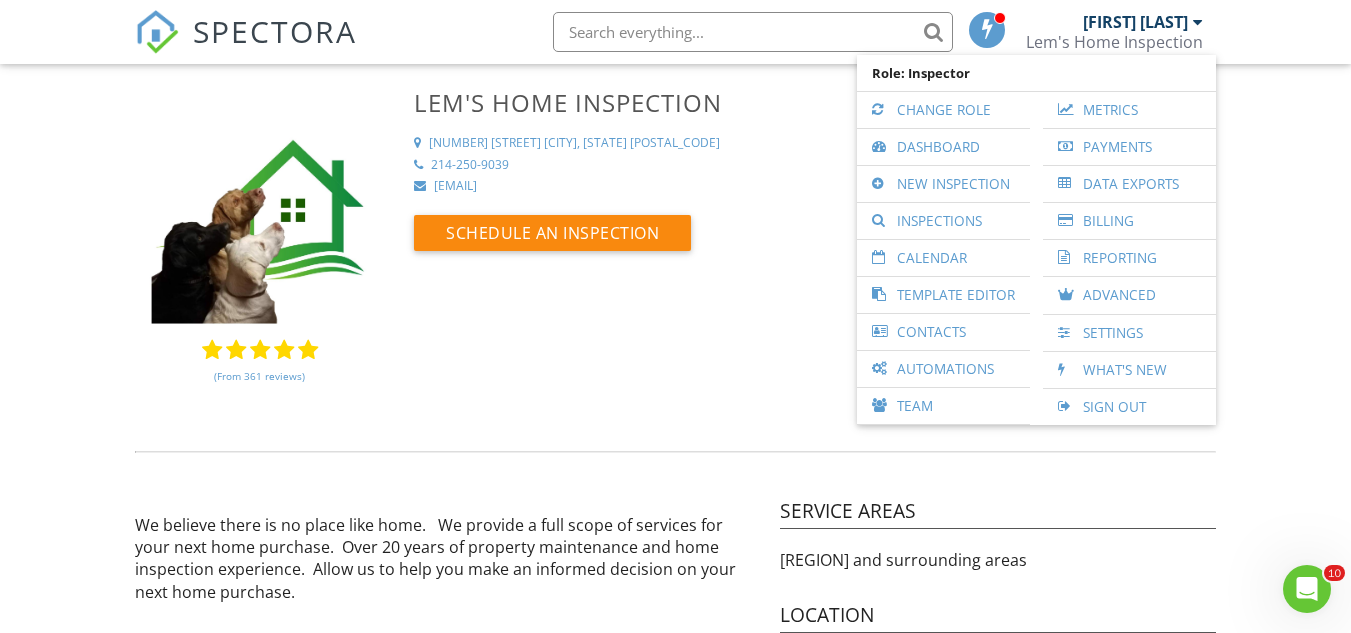 click on "Calendar" at bounding box center [943, 258] 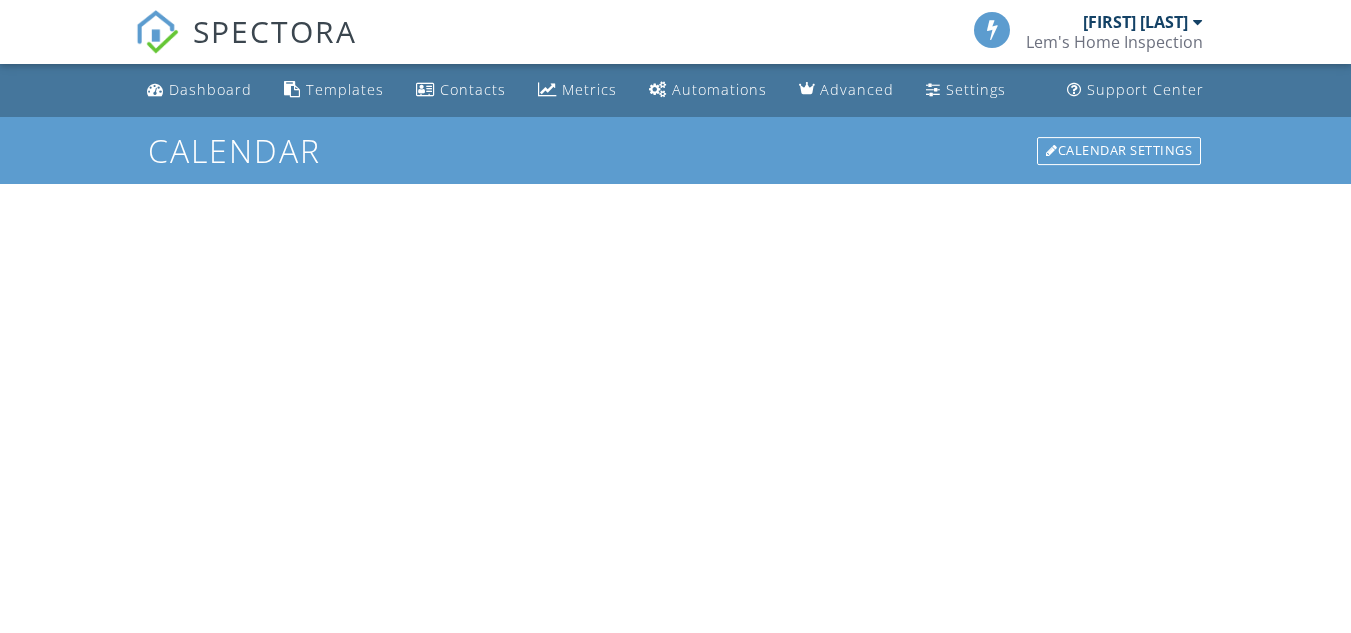 scroll, scrollTop: 0, scrollLeft: 0, axis: both 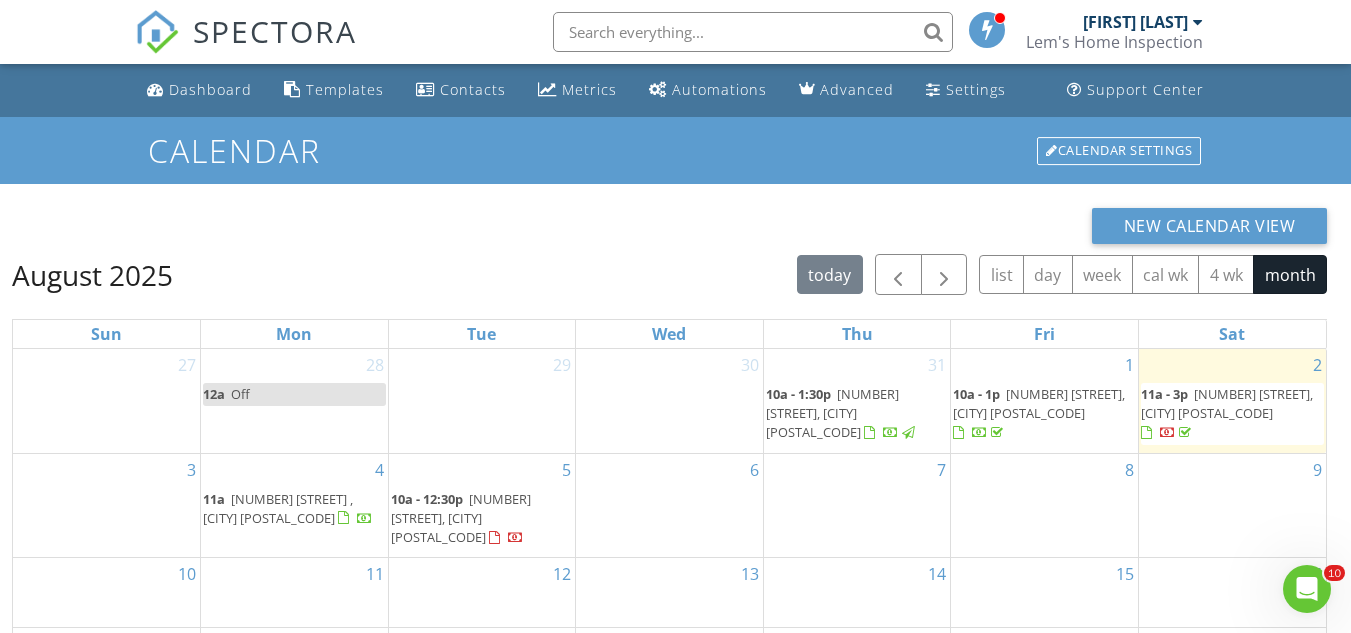 click on "1304 Squires Ln, Krugerville 76227" at bounding box center [1227, 403] 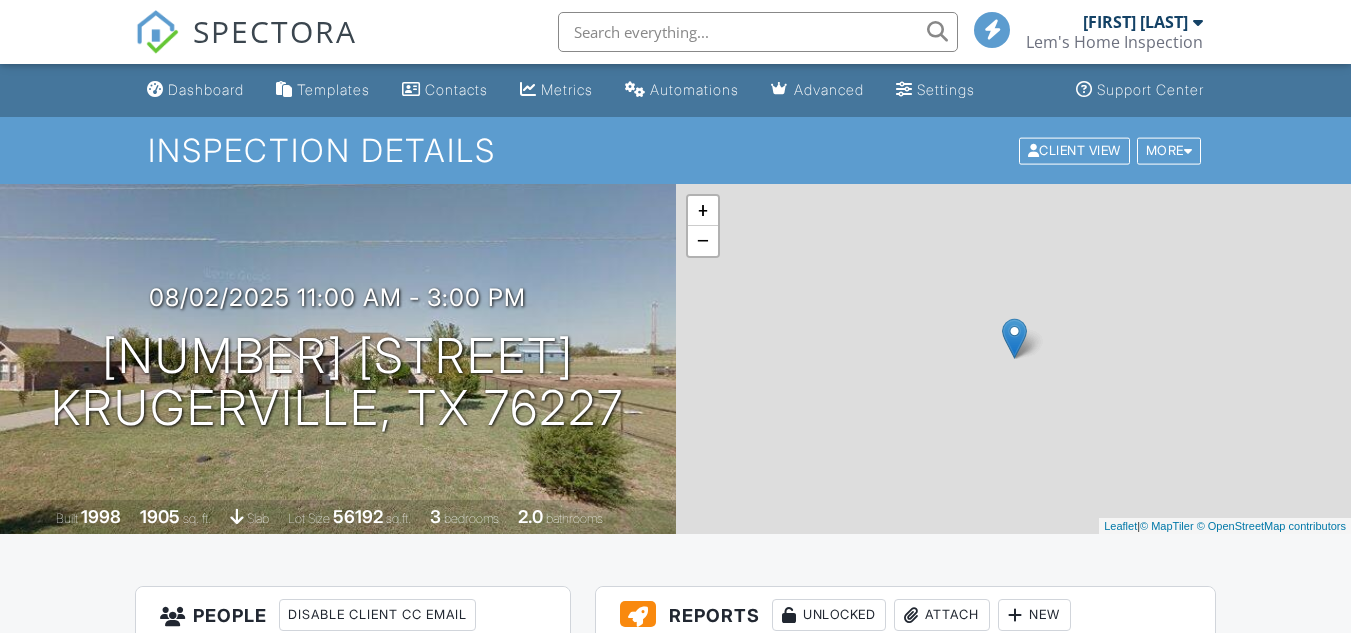 scroll, scrollTop: 0, scrollLeft: 0, axis: both 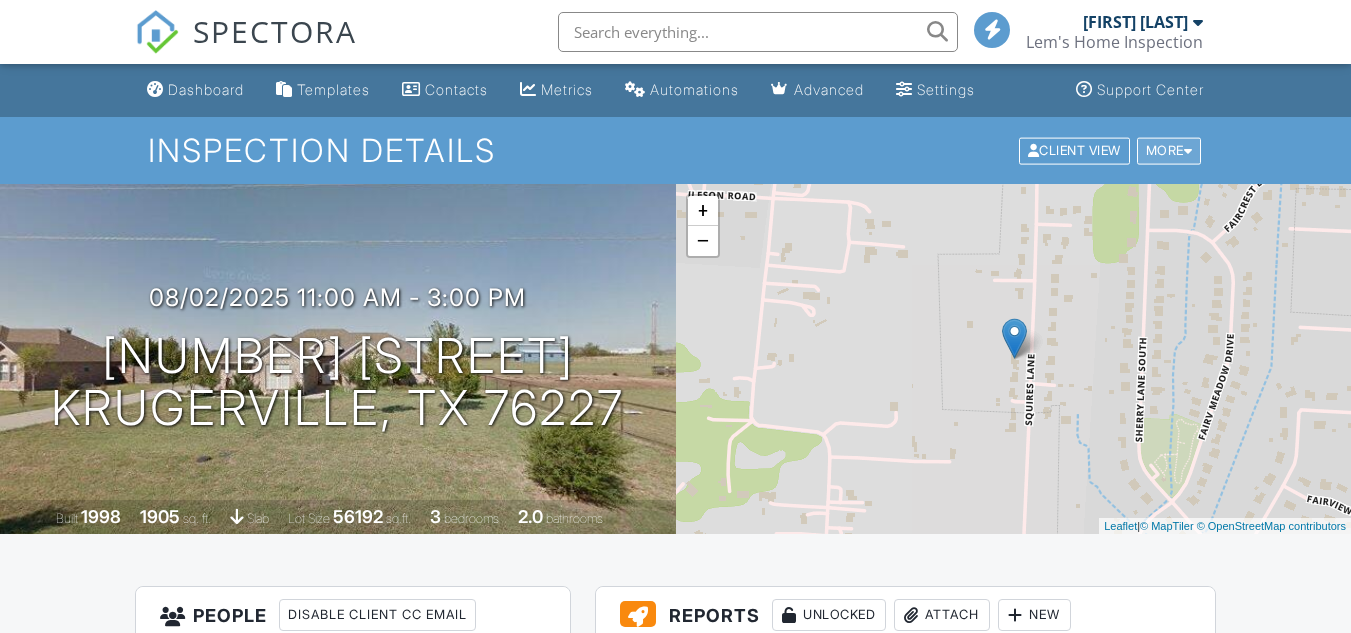click on "More" at bounding box center [1169, 150] 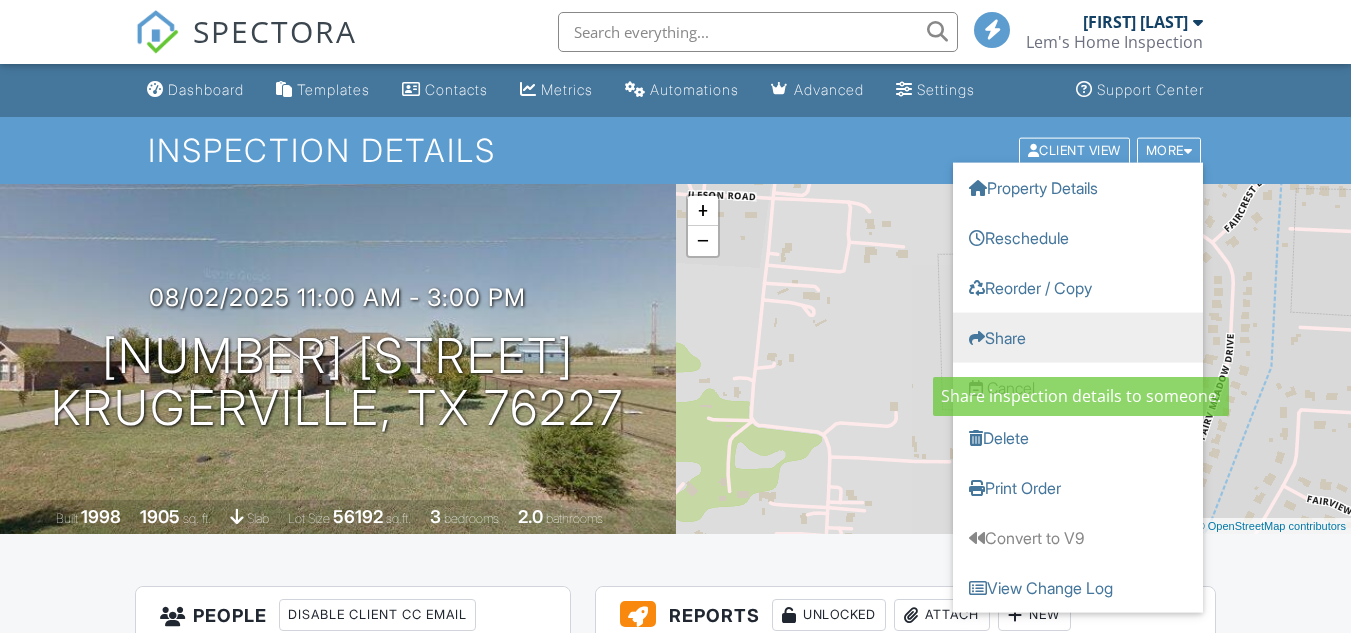 click on "Share" at bounding box center (1078, 337) 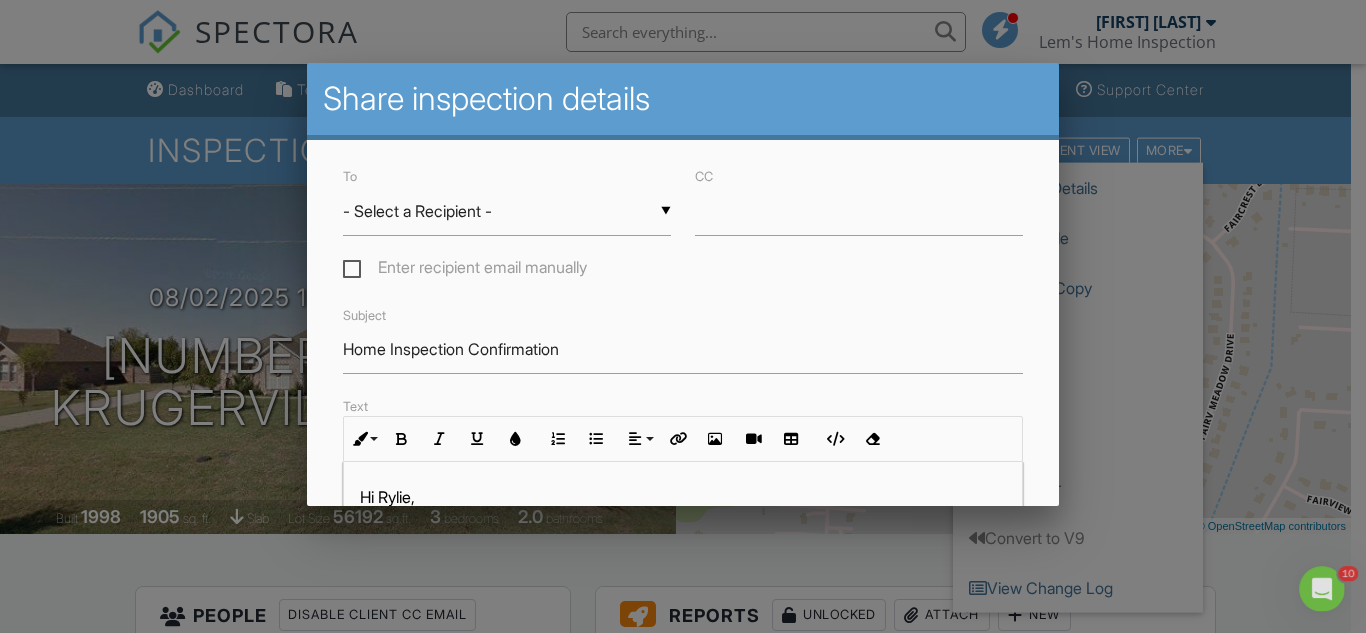 scroll, scrollTop: 0, scrollLeft: 0, axis: both 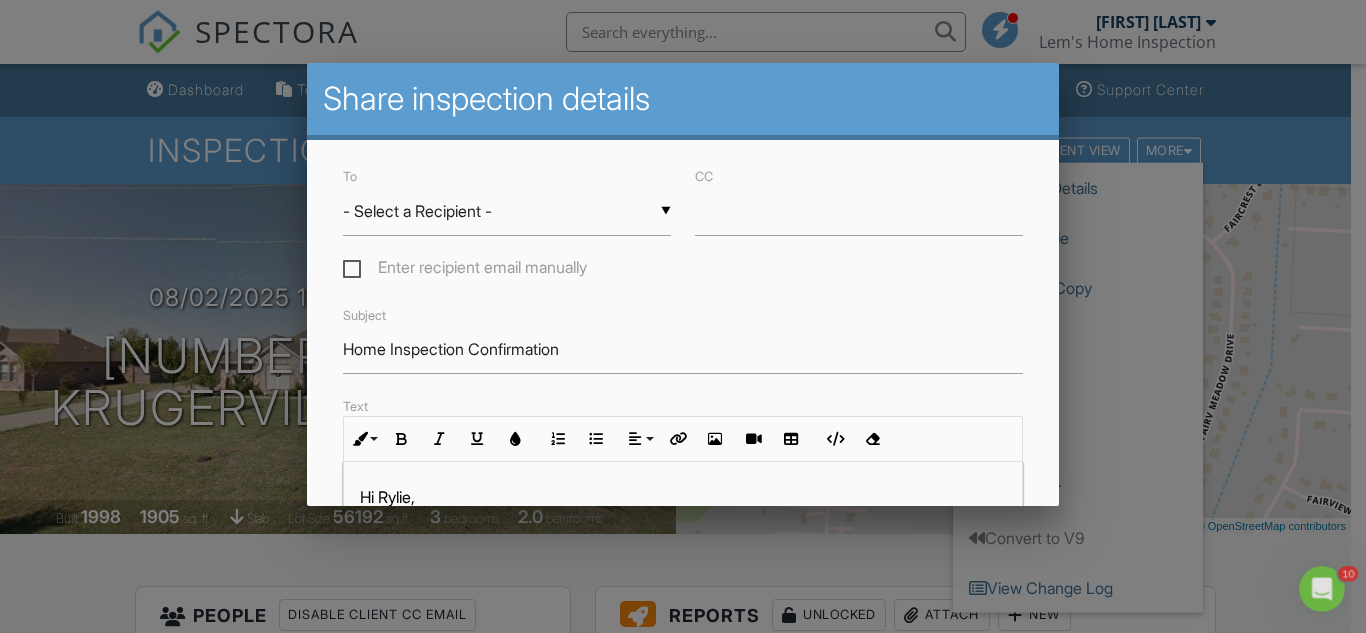 click on "Enter recipient email manually" at bounding box center [465, 270] 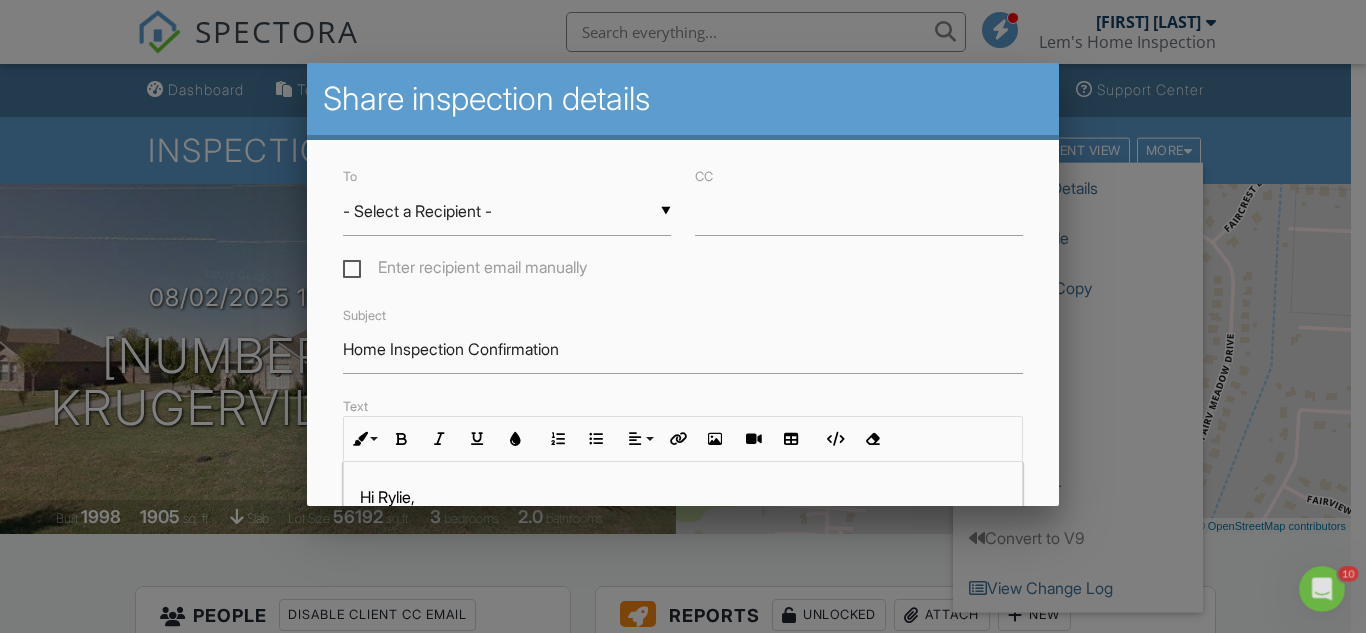 click on "Enter recipient email manually" at bounding box center (349, 270) 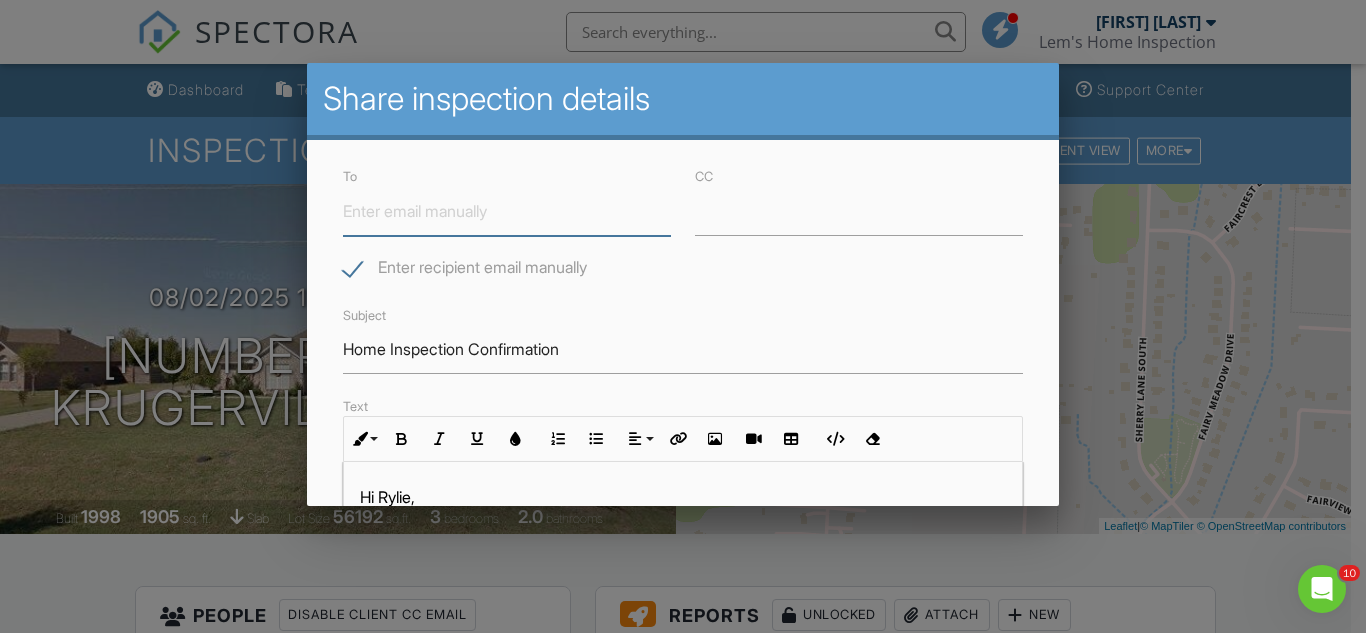 click on "To" at bounding box center (507, 211) 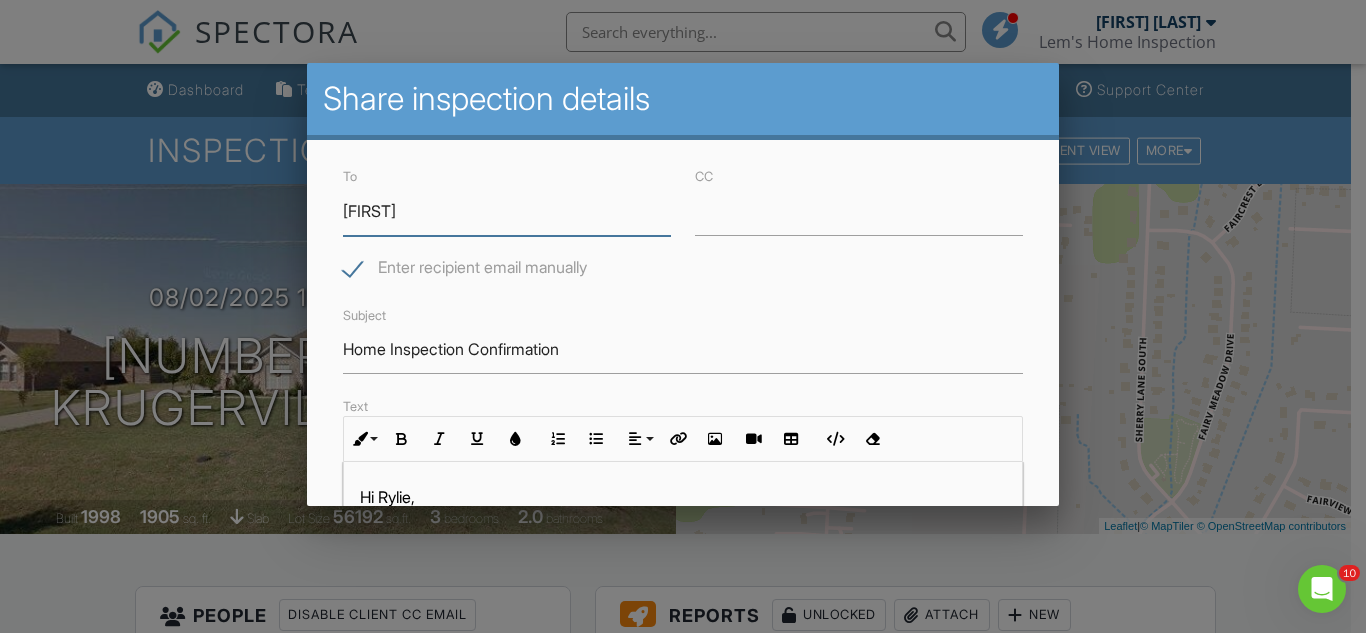 type on "loritredway@kw.com" 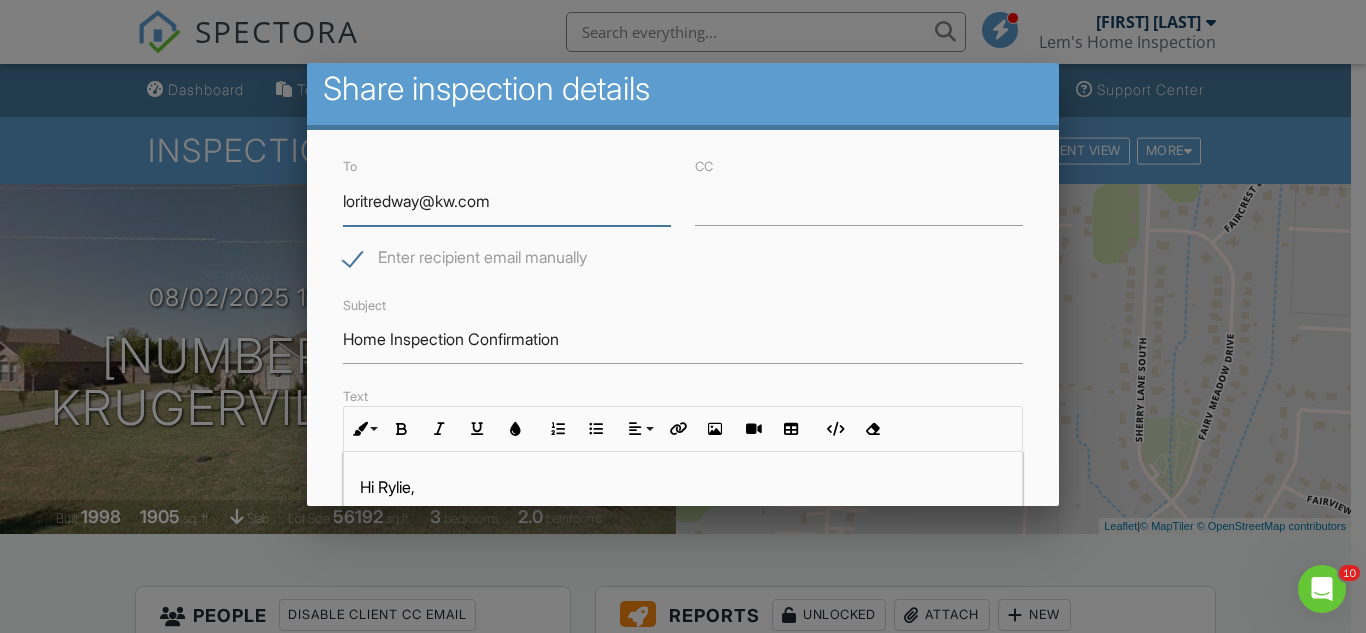 scroll, scrollTop: 0, scrollLeft: 0, axis: both 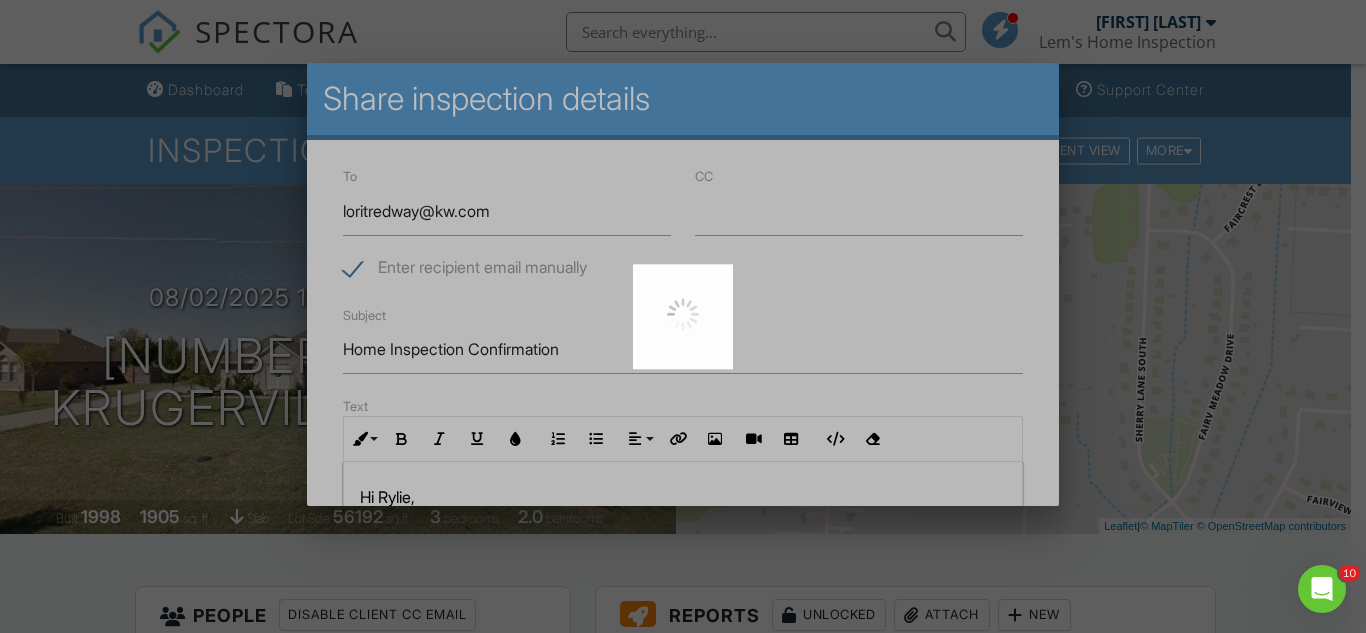click on "SPECTORA
Butch  Lem
Lem's Home Inspection
Role:
Inspector
Change Role
Dashboard
New Inspection
Inspections
Calendar
Template Editor
Contacts
Automations
Team
Metrics
Payments
Data Exports
Billing
Reporting
Advanced
Settings
What's New
Sign Out
Change Active Role
Your account has more than one possible role. Please choose how you'd like to view the site:
Company/Agency
City
Role
Dashboard
Templates
Contacts
Metrics
Automations
Advanced
Settings
Support Center
Inspection Details
Client View
More
Property Details
Reschedule
Reorder / Copy
Share" at bounding box center [675, 1609] 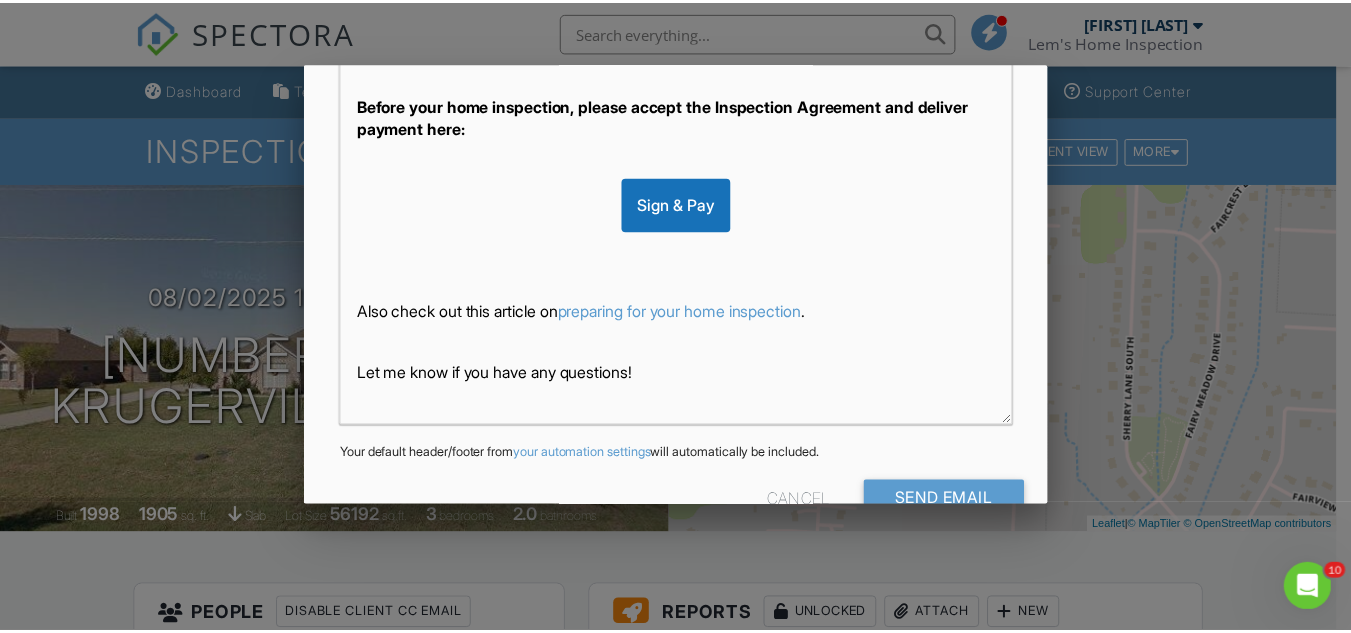 scroll, scrollTop: 587, scrollLeft: 0, axis: vertical 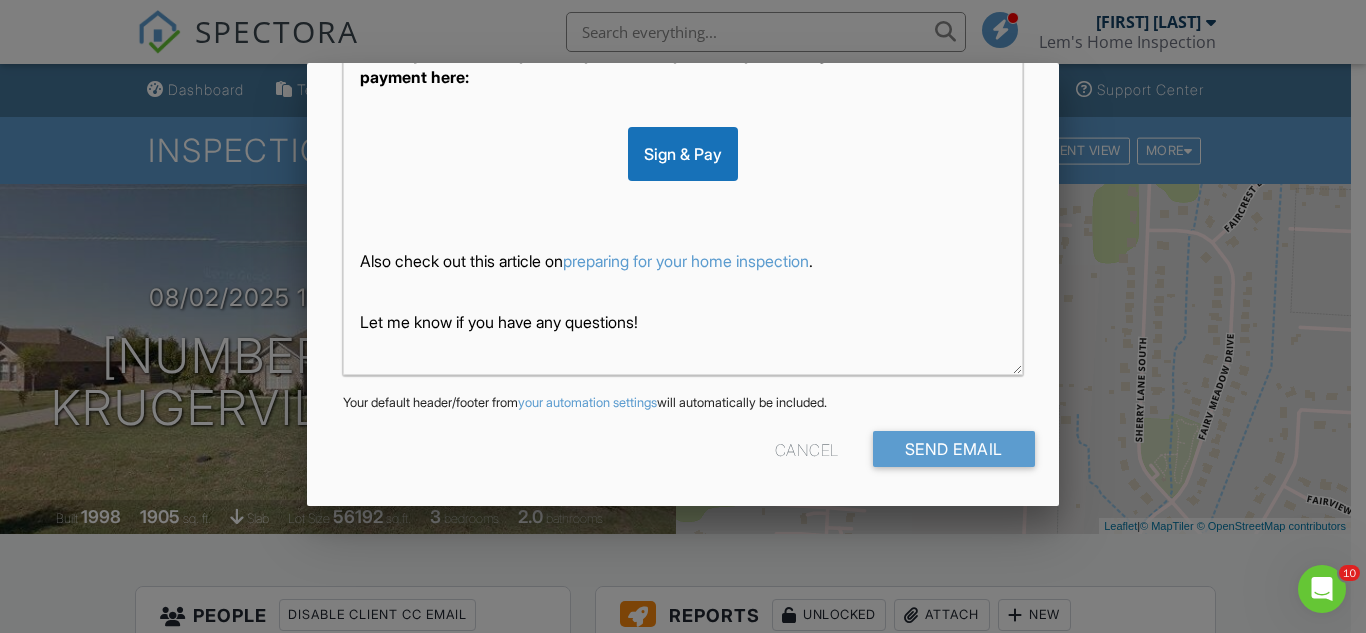 click on "Cancel" at bounding box center [807, 449] 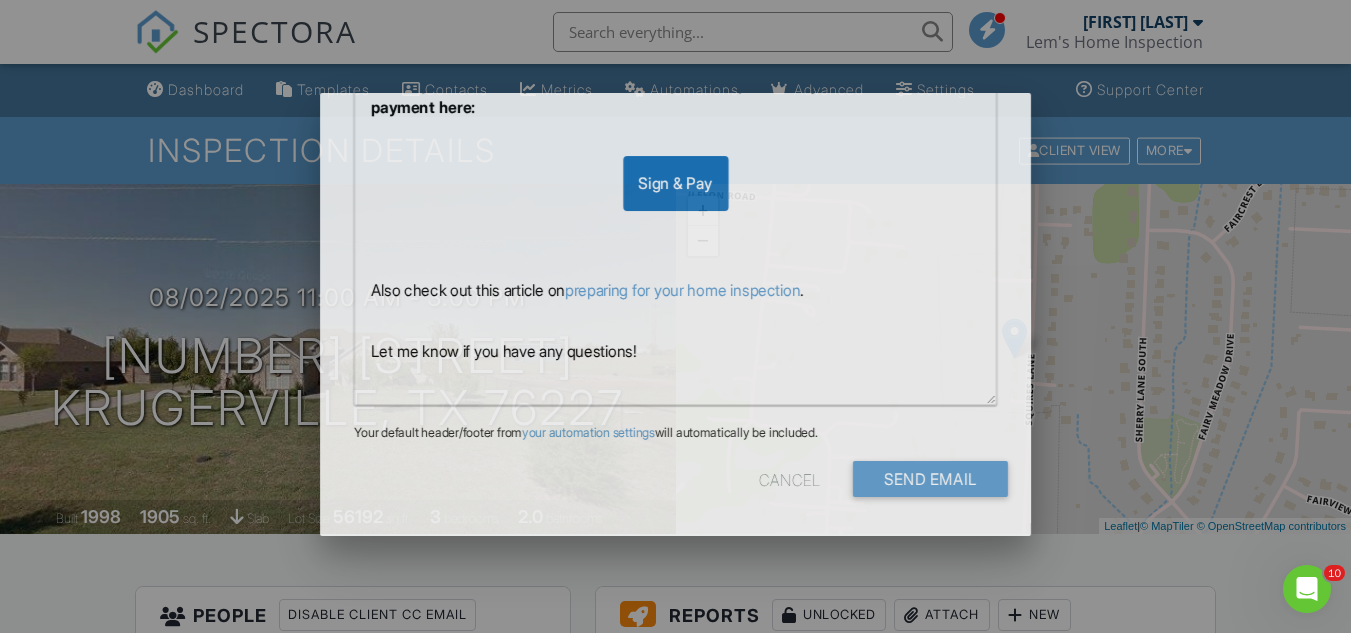 click on "+ − Leaflet  |  © MapTiler   © OpenStreetMap contributors" at bounding box center [1014, 359] 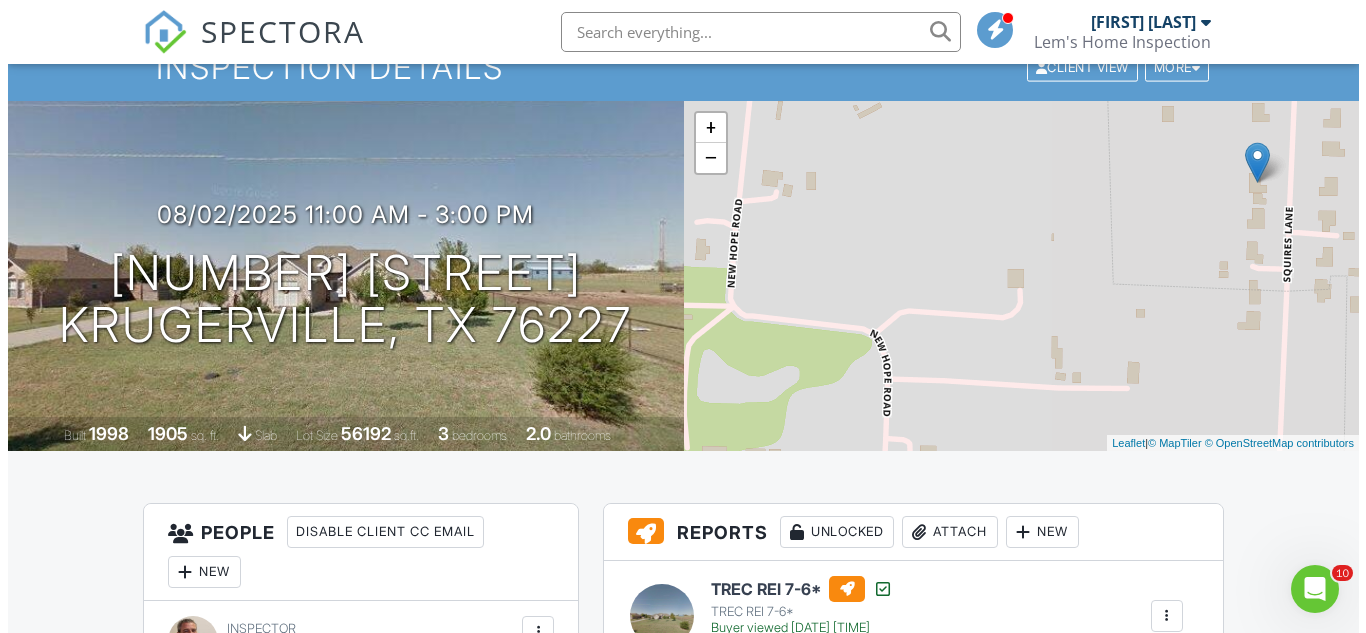 scroll, scrollTop: 0, scrollLeft: 0, axis: both 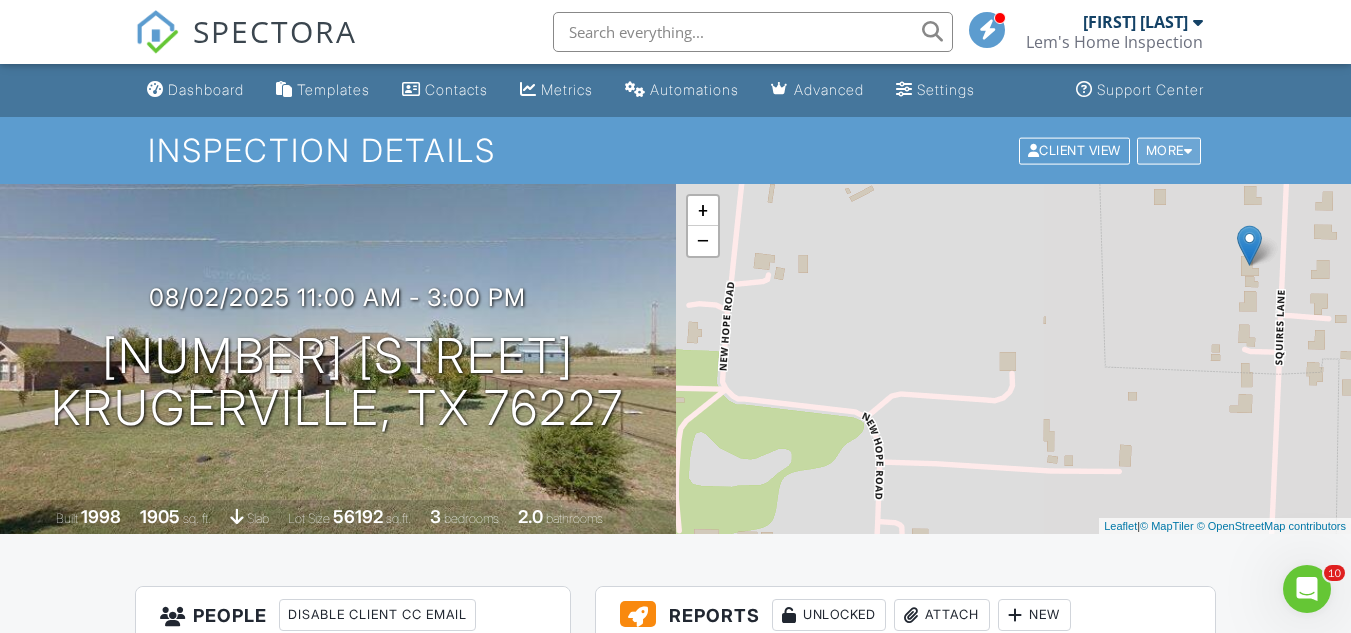 click on "More" at bounding box center [1169, 150] 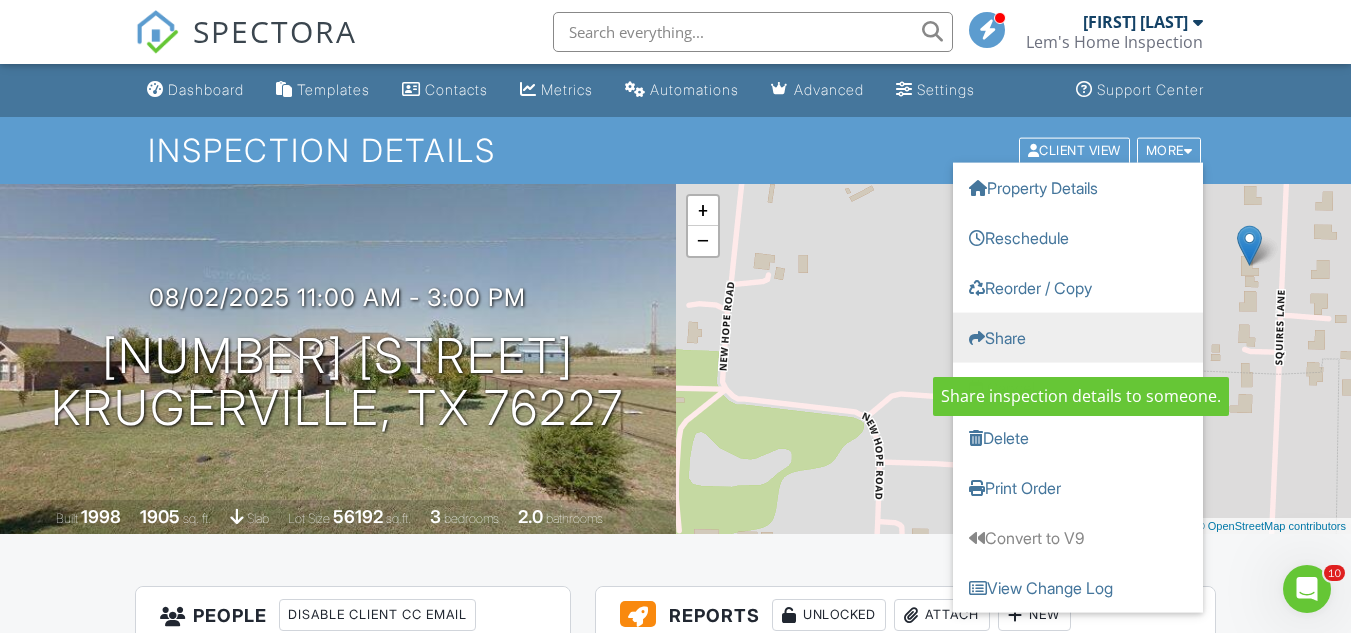 click on "Share" at bounding box center [1078, 337] 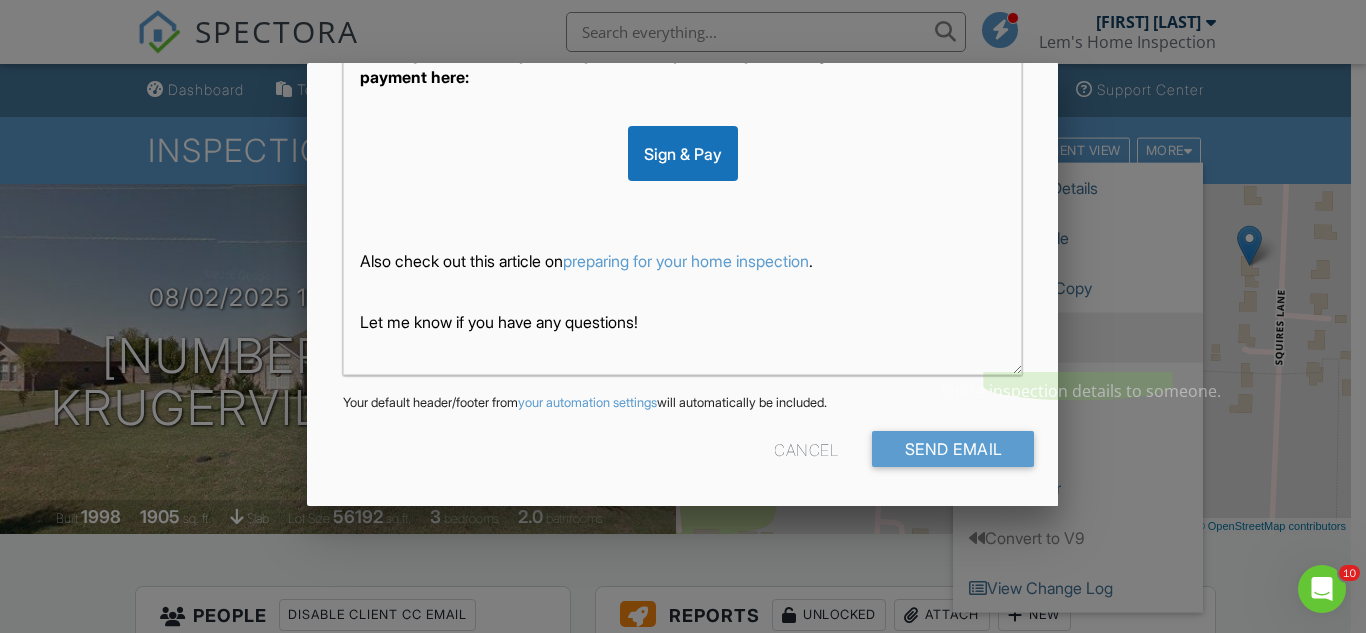 scroll, scrollTop: 0, scrollLeft: 0, axis: both 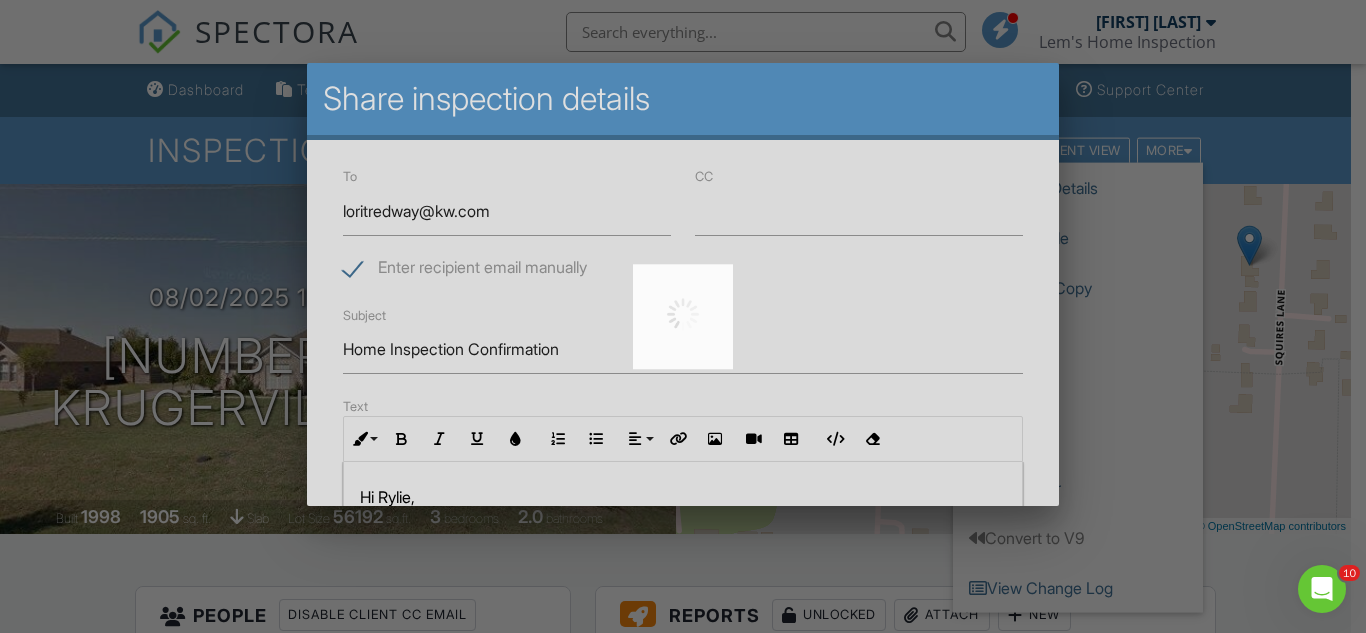 click on "SPECTORA
Butch  Lem
Lem's Home Inspection
Role:
Inspector
Change Role
Dashboard
New Inspection
Inspections
Calendar
Template Editor
Contacts
Automations
Team
Metrics
Payments
Data Exports
Billing
Reporting
Advanced
Settings
What's New
Sign Out
Change Active Role
Your account has more than one possible role. Please choose how you'd like to view the site:
Company/Agency
City
Role
Dashboard
Templates
Contacts
Metrics
Automations
Advanced
Settings
Support Center
Inspection Details
Client View
More
Property Details
Reschedule
Reorder / Copy
Share" at bounding box center (675, 1609) 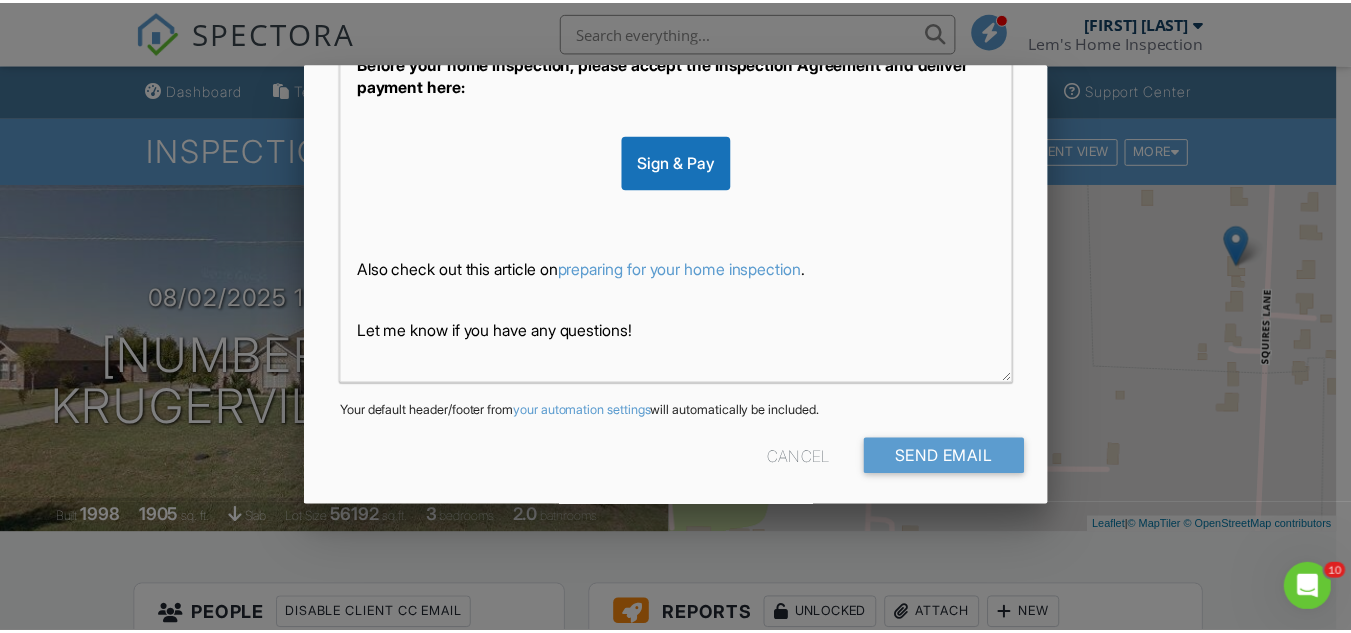 scroll, scrollTop: 587, scrollLeft: 0, axis: vertical 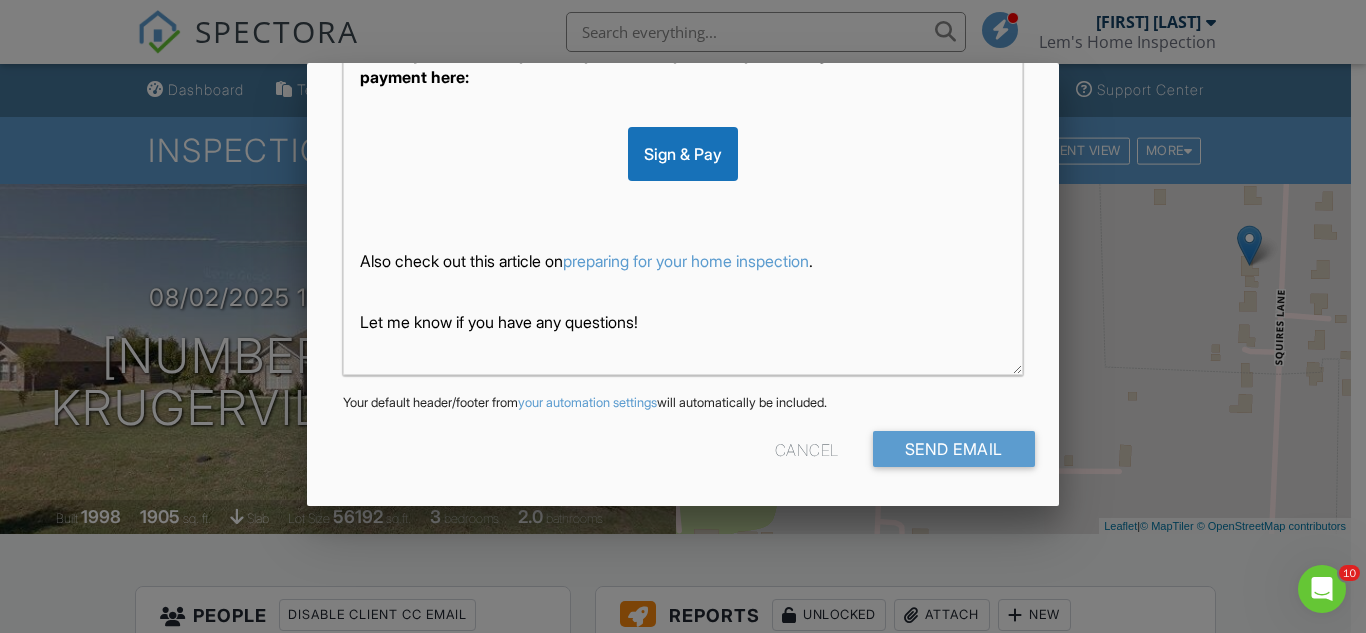 click on "Cancel" at bounding box center [807, 449] 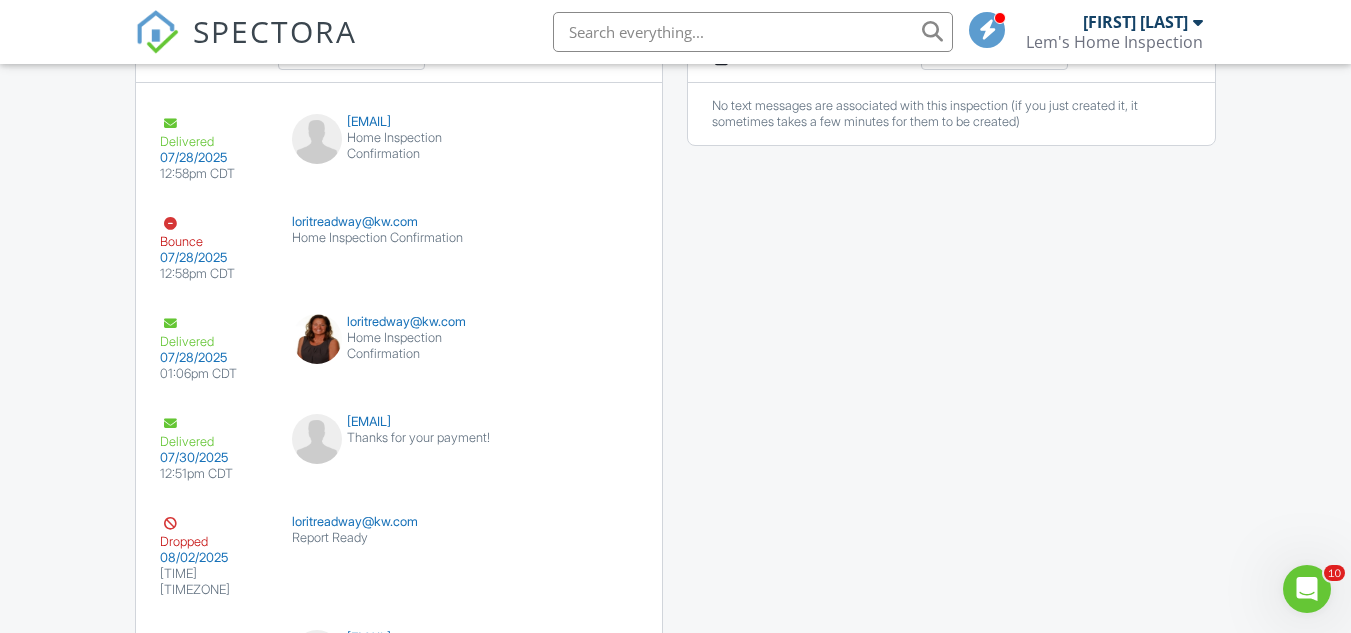 scroll, scrollTop: 2626, scrollLeft: 0, axis: vertical 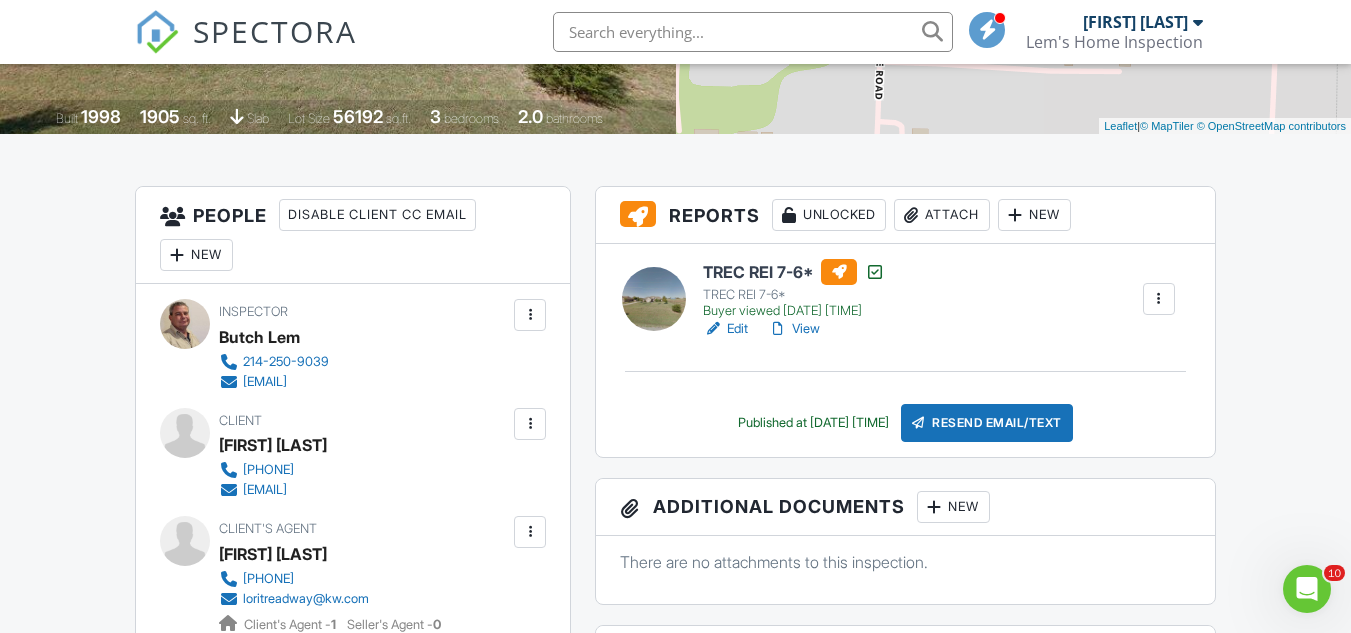 click on "TREC REI 7-6*" at bounding box center [794, 272] 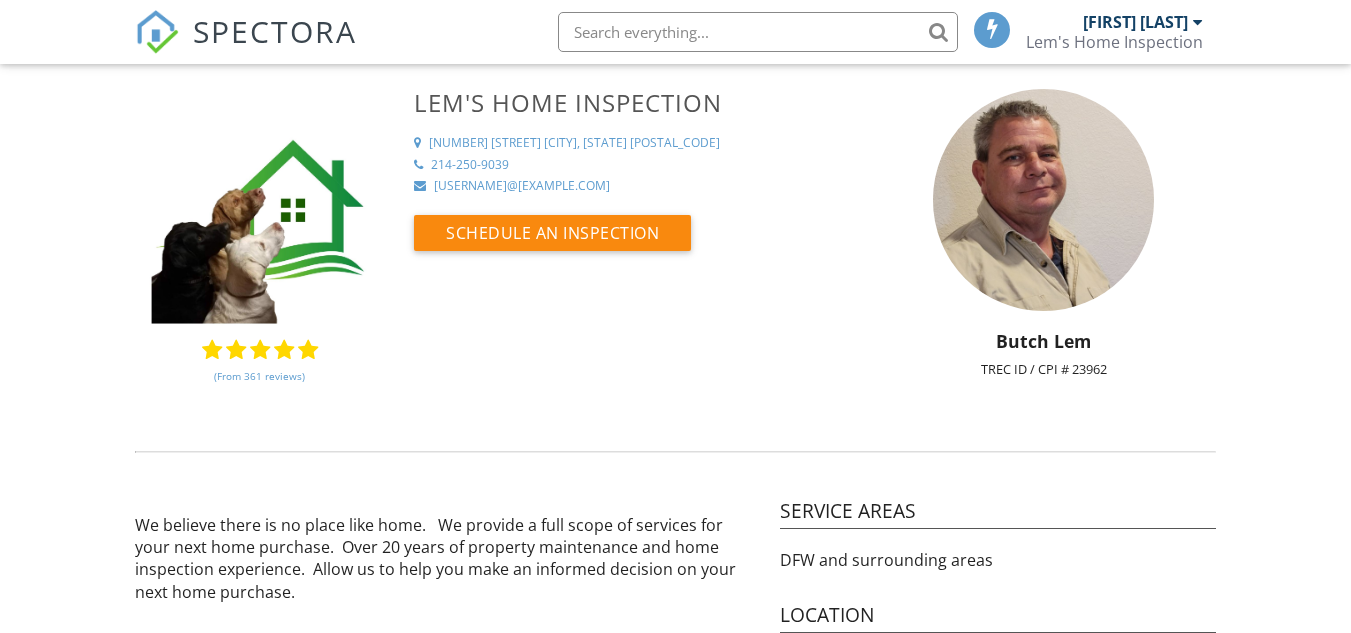 scroll, scrollTop: 0, scrollLeft: 0, axis: both 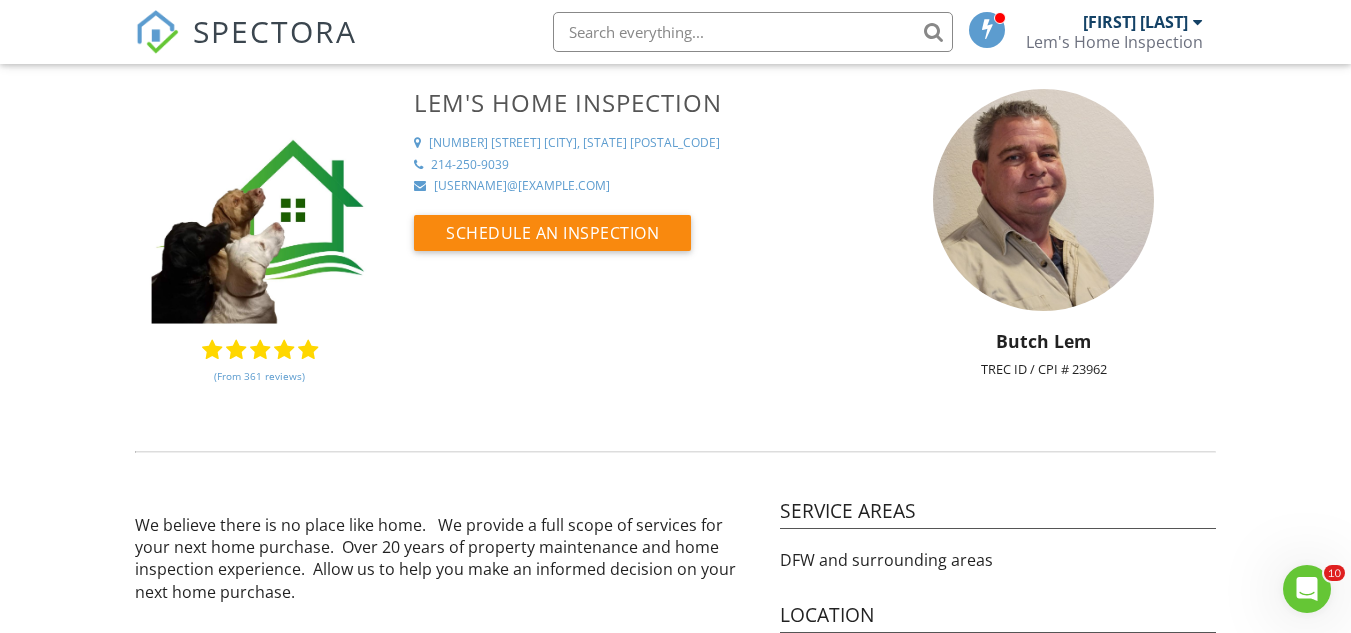 click on "[FIRST] [LAST]" at bounding box center [1135, 22] 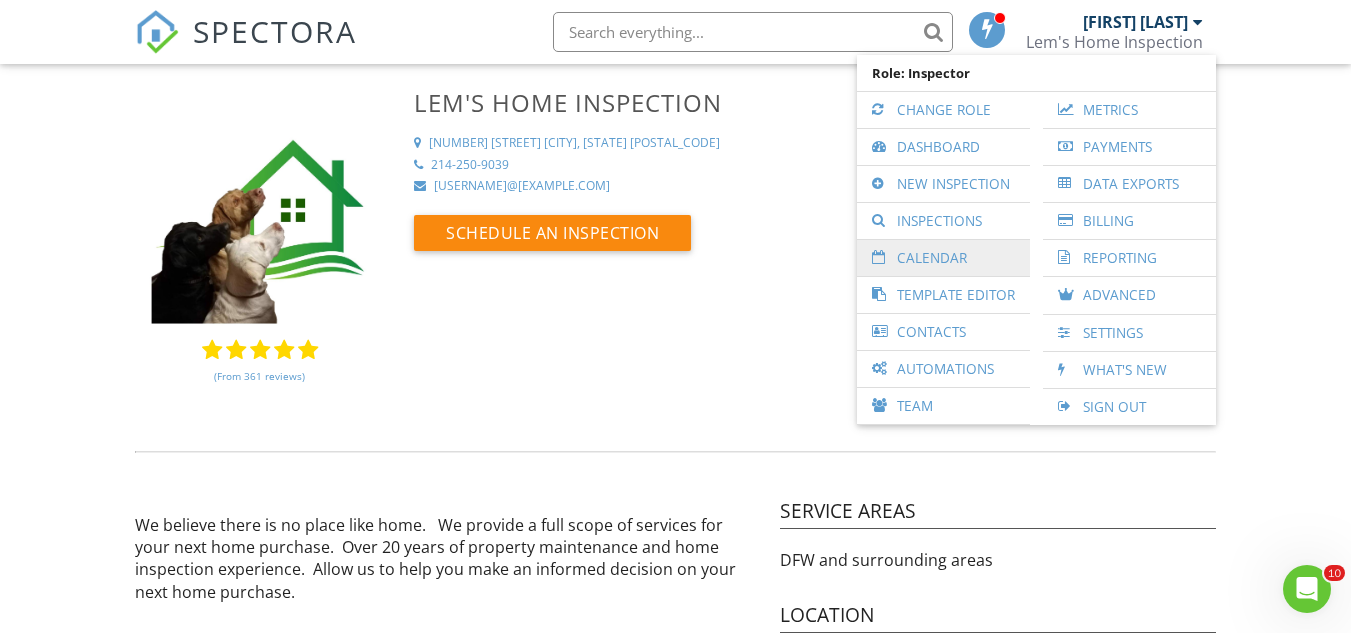 click on "Calendar" at bounding box center [943, 258] 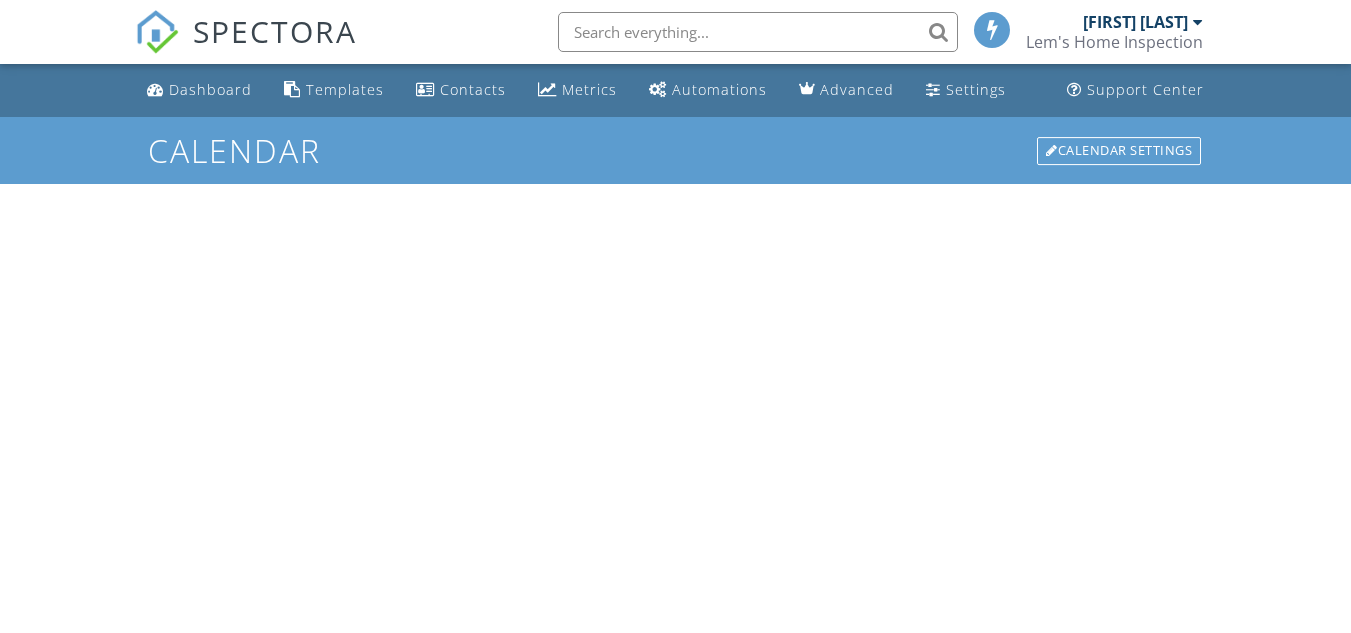 scroll, scrollTop: 0, scrollLeft: 0, axis: both 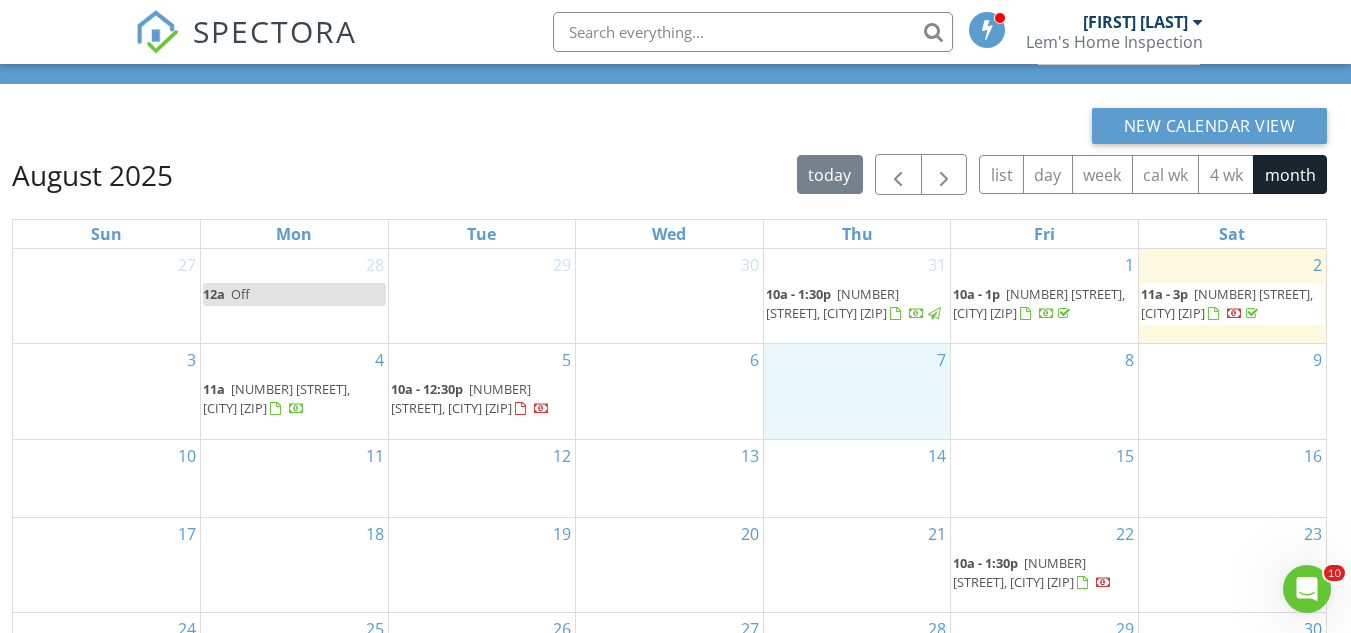 click on "7" at bounding box center (857, 391) 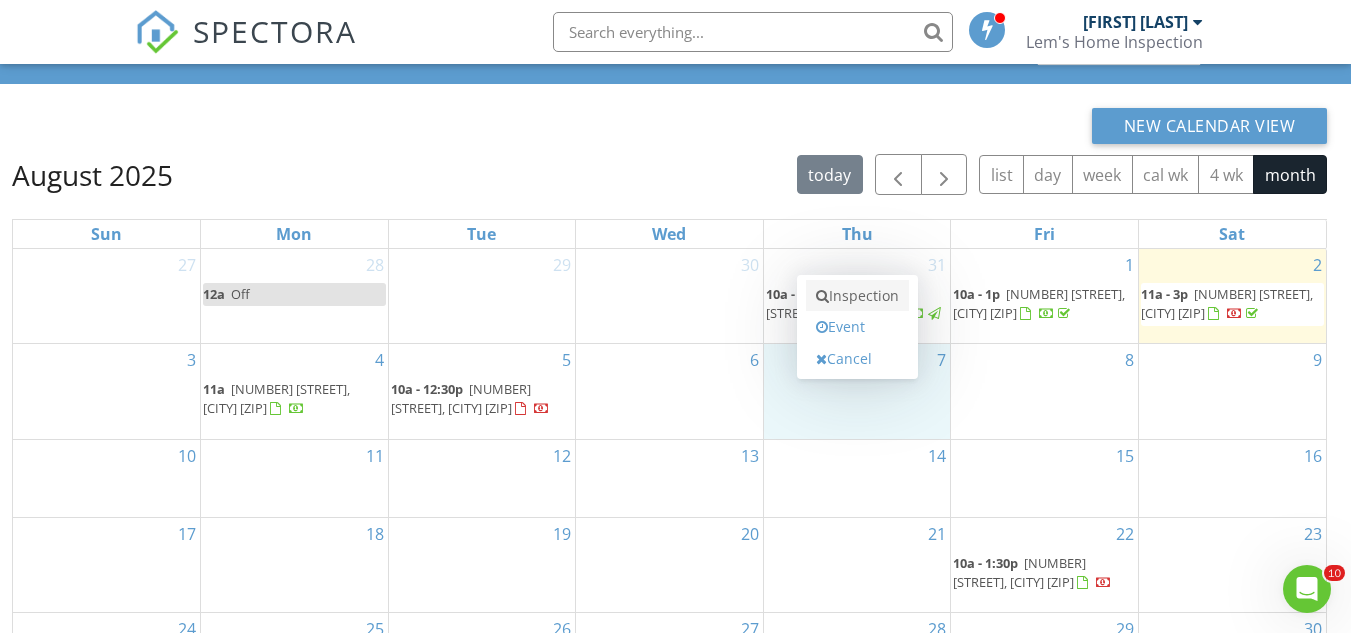 click on "Inspection" at bounding box center (857, 296) 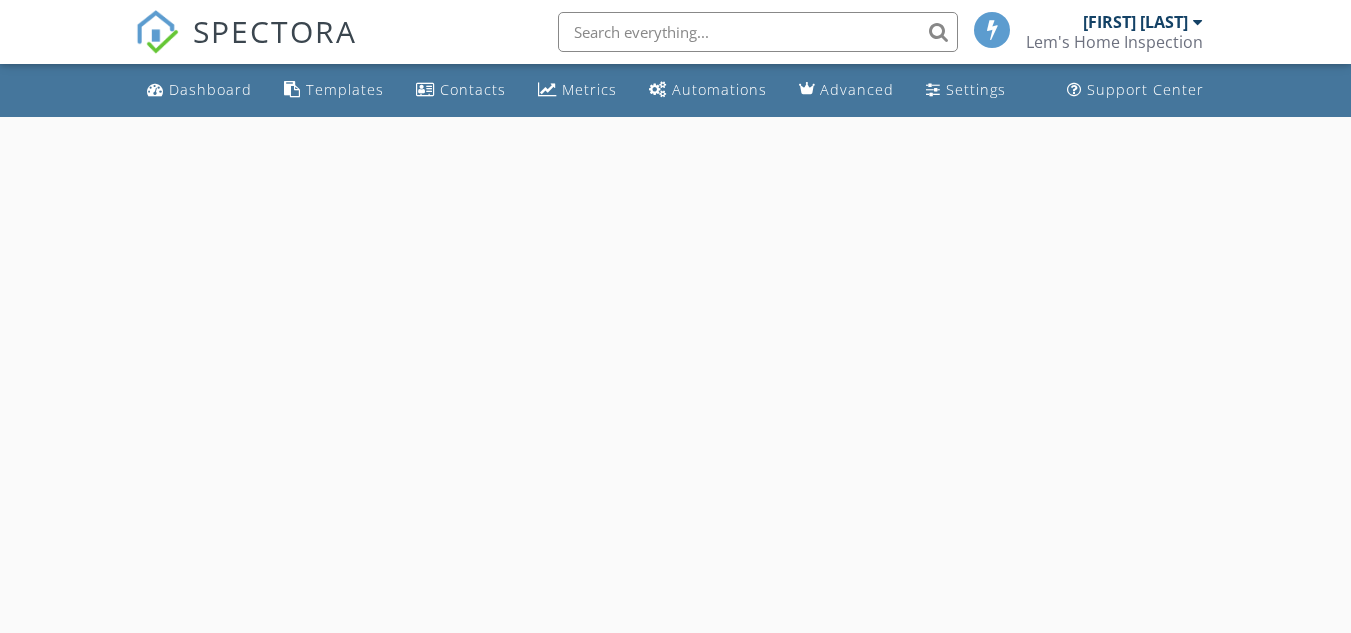 scroll, scrollTop: 0, scrollLeft: 0, axis: both 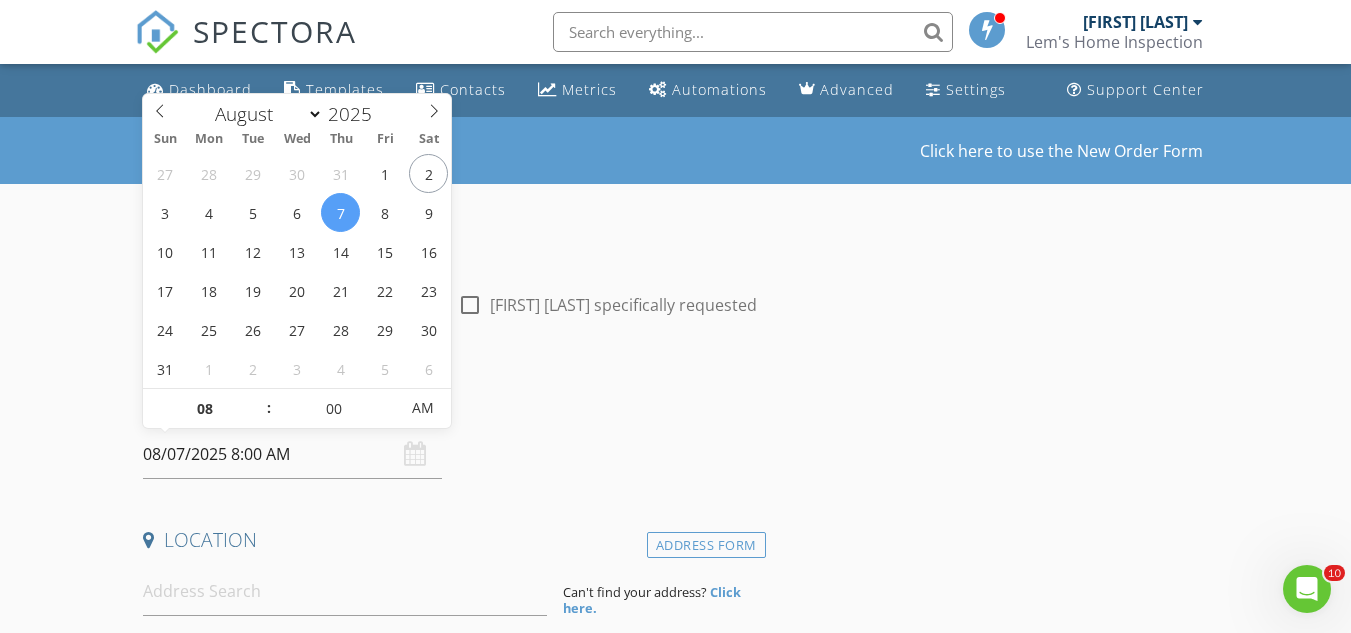 click on "08/07/2025 8:00 AM" at bounding box center (292, 454) 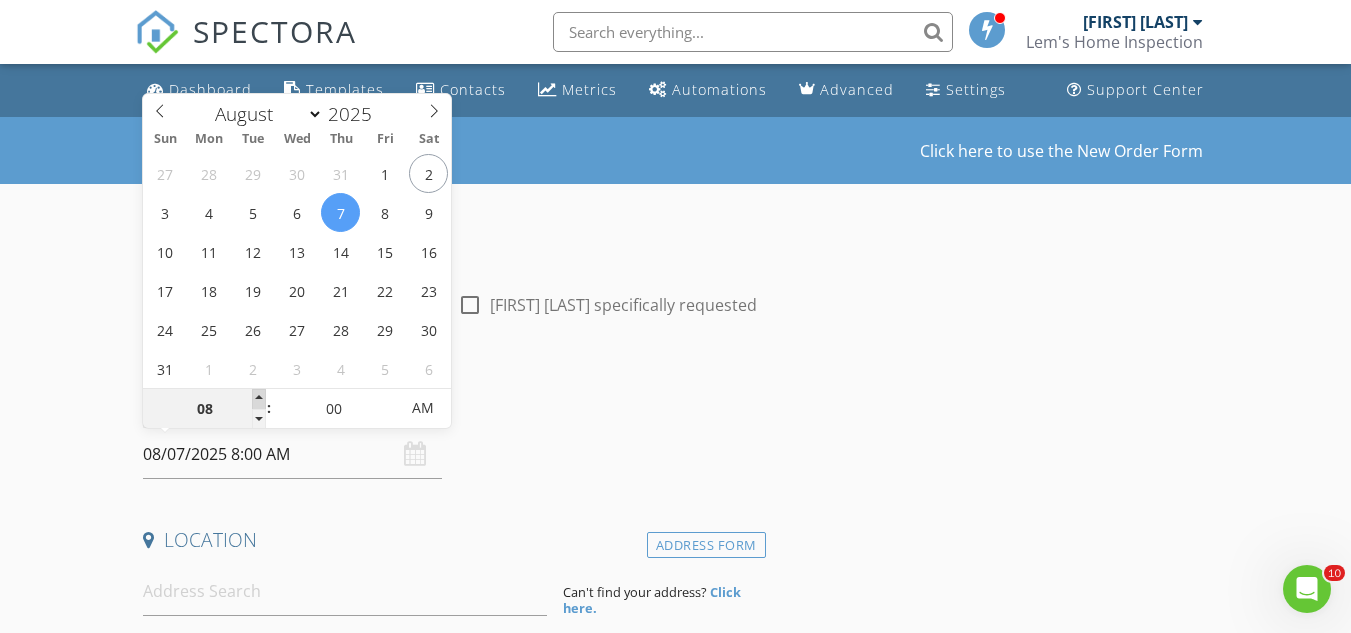 type on "09" 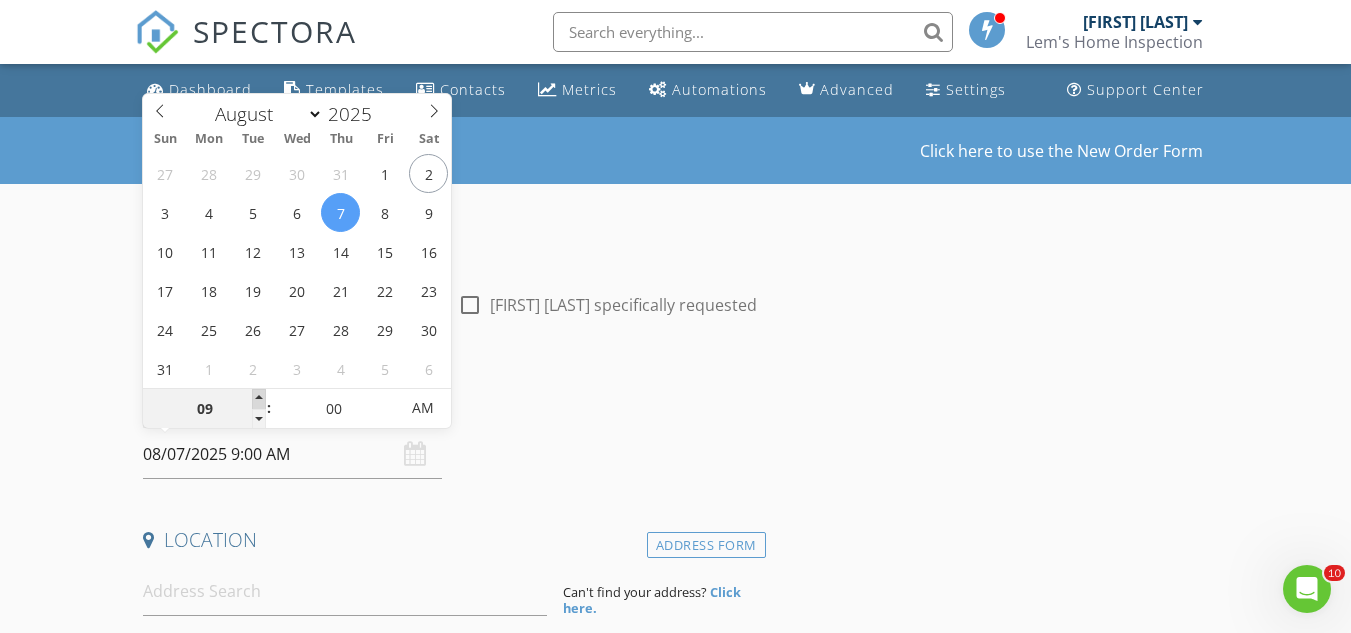 click at bounding box center [259, 399] 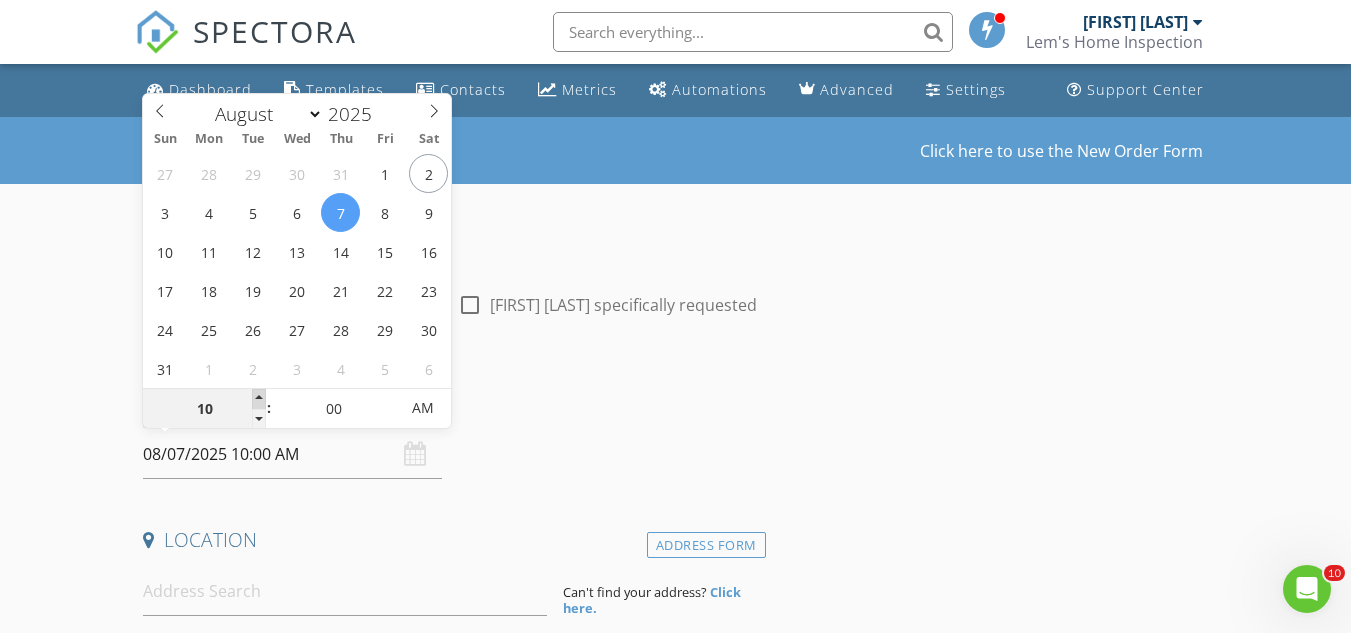 click at bounding box center [259, 399] 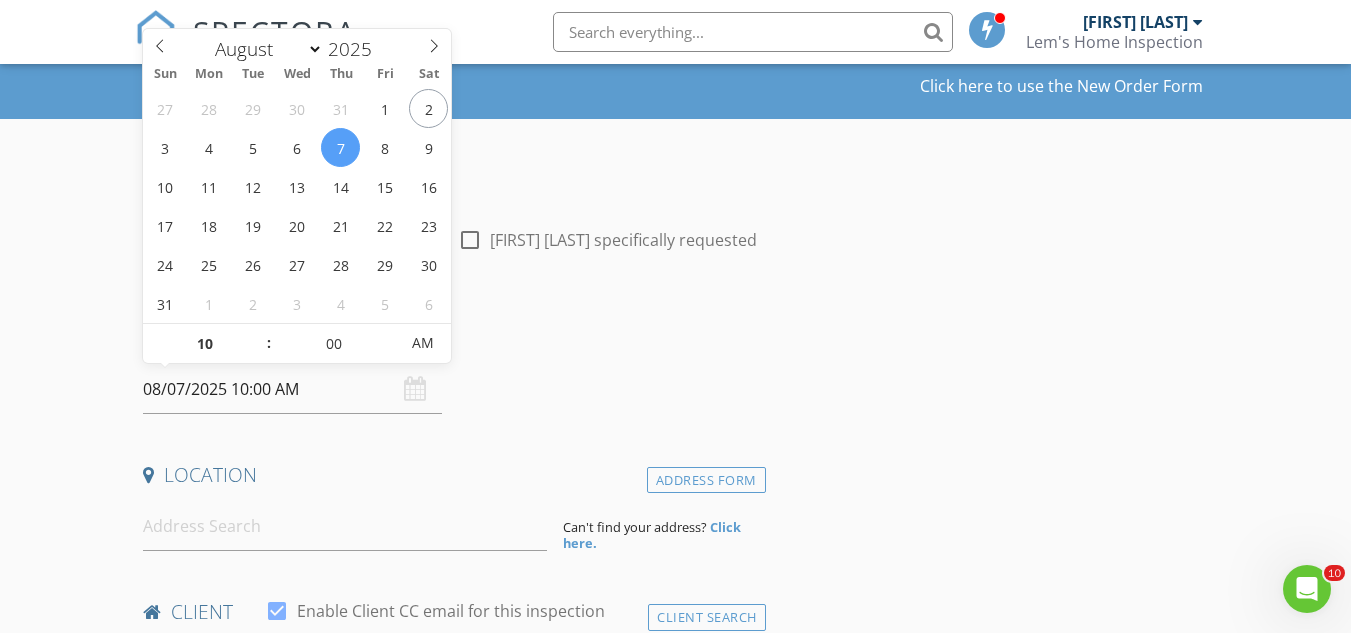 scroll, scrollTop: 100, scrollLeft: 0, axis: vertical 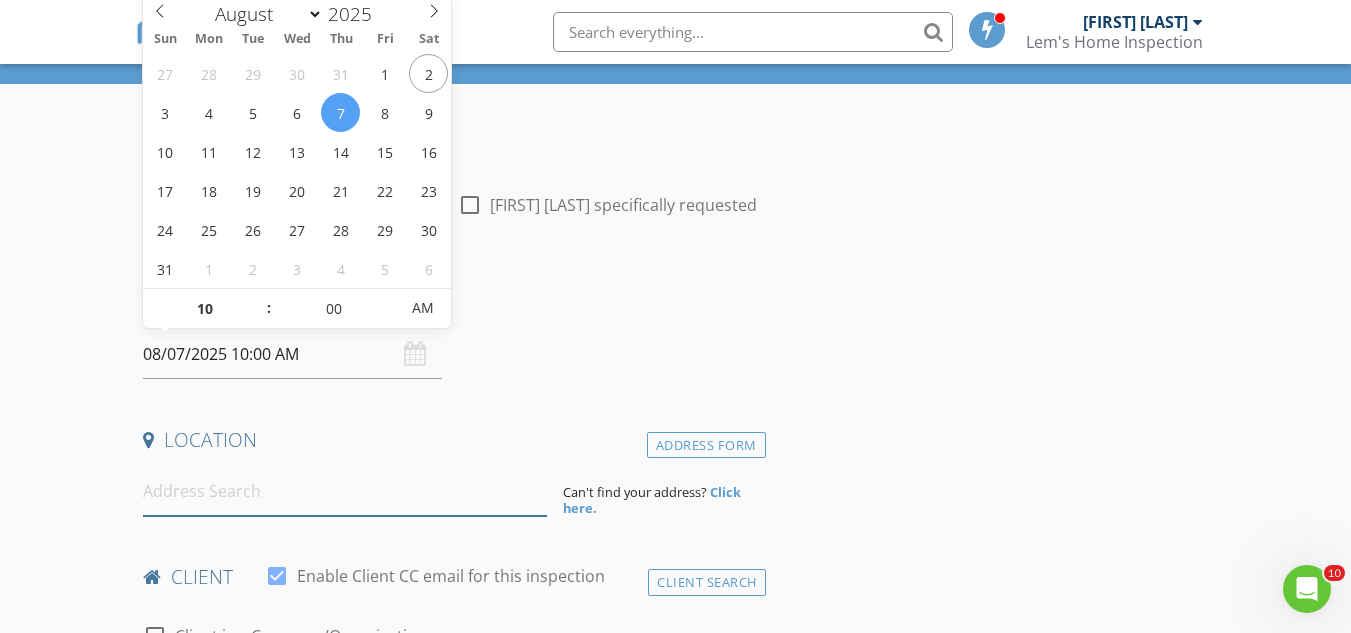 click at bounding box center (345, 491) 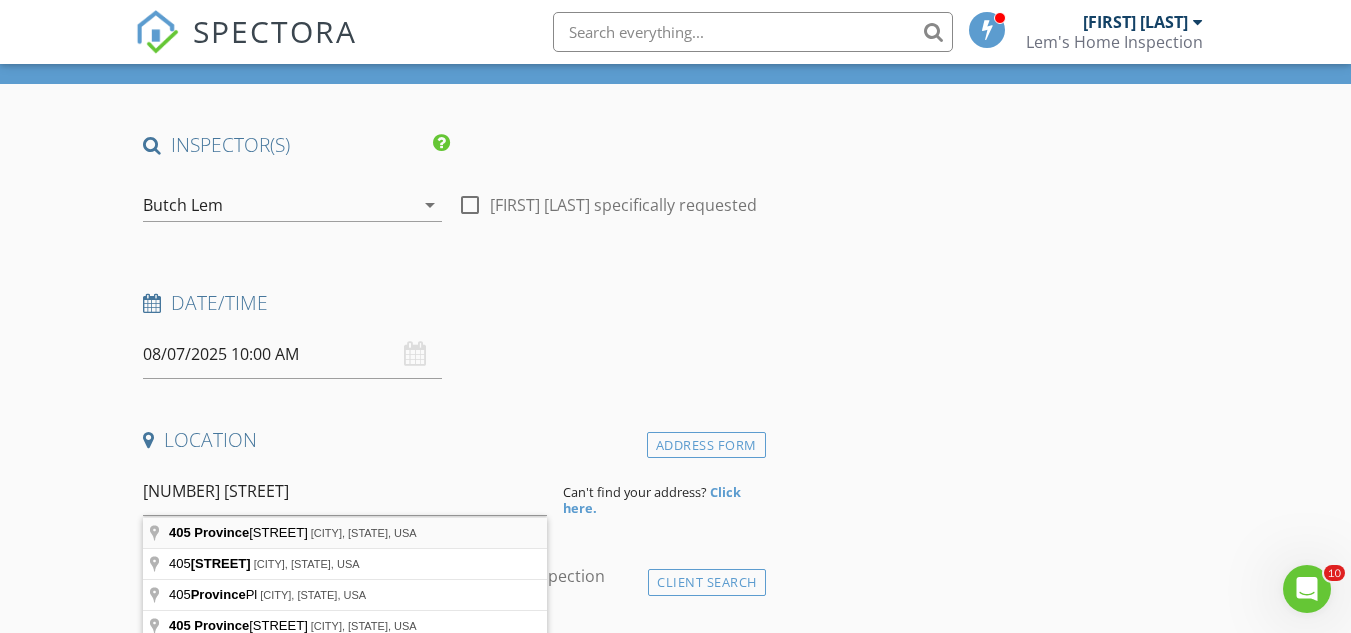 type on "[NUMBER] [STREET], [CITY], [STATE], USA" 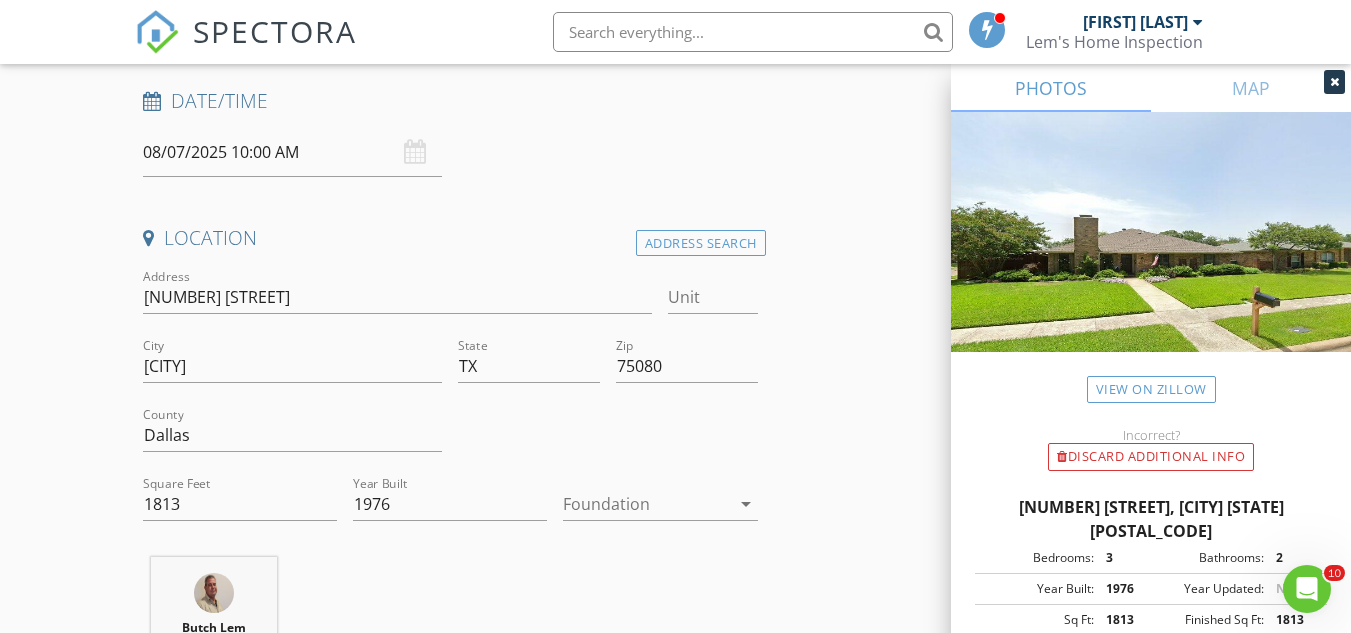 scroll, scrollTop: 400, scrollLeft: 0, axis: vertical 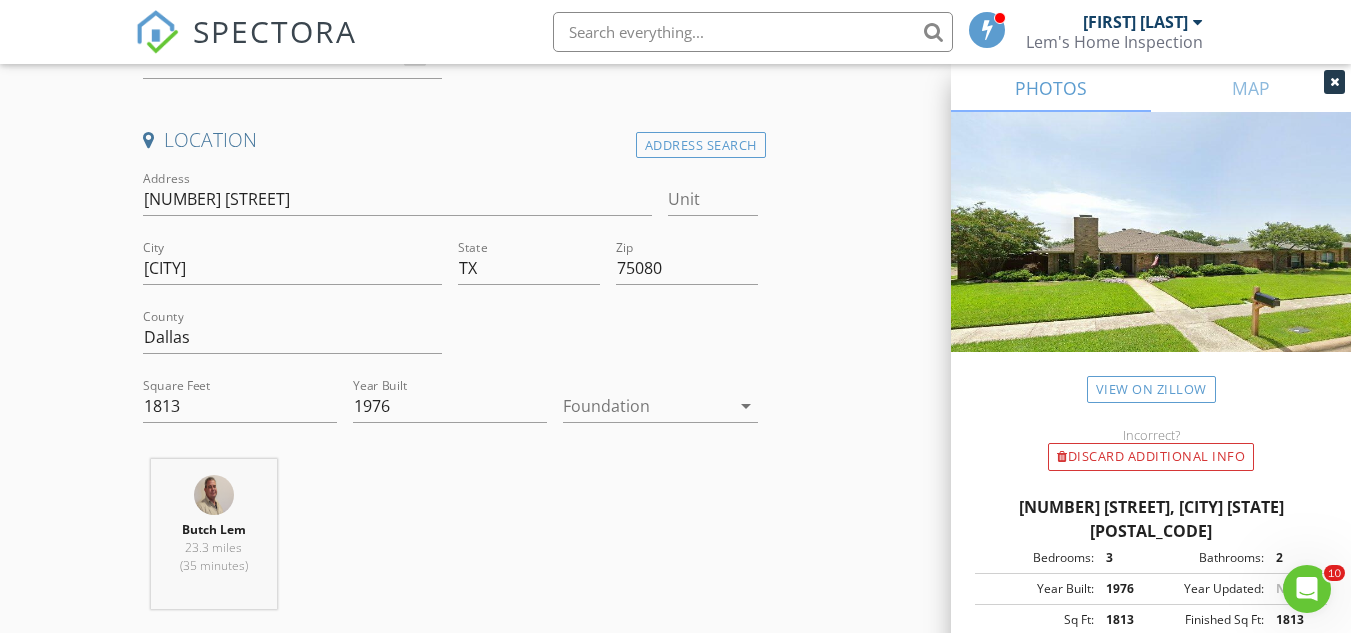 click on "arrow_drop_down" at bounding box center [746, 406] 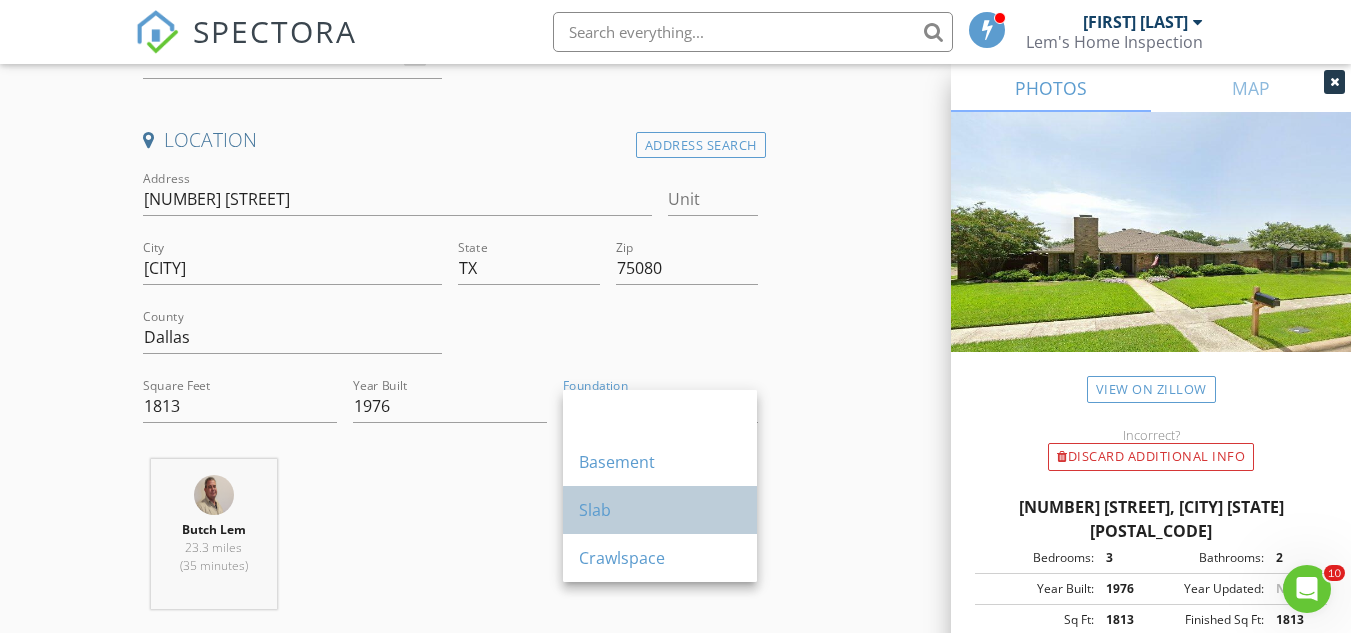 click on "Slab" at bounding box center (660, 510) 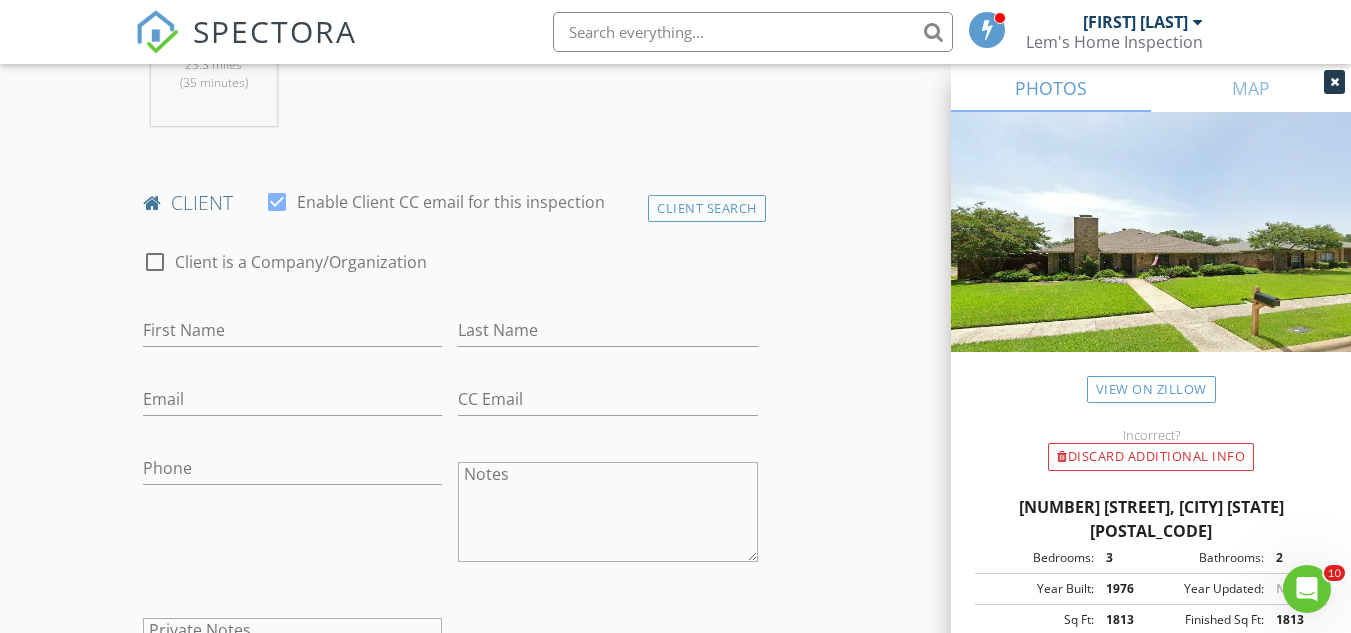 scroll, scrollTop: 900, scrollLeft: 0, axis: vertical 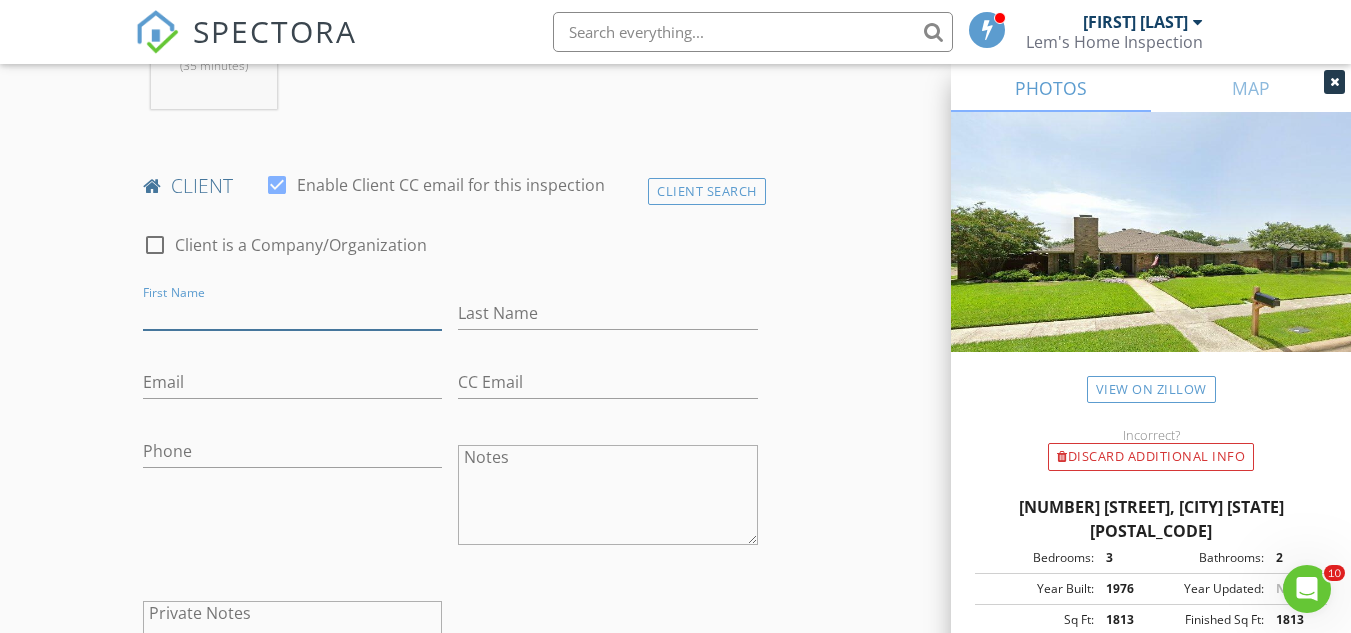 click on "First Name" at bounding box center [292, 313] 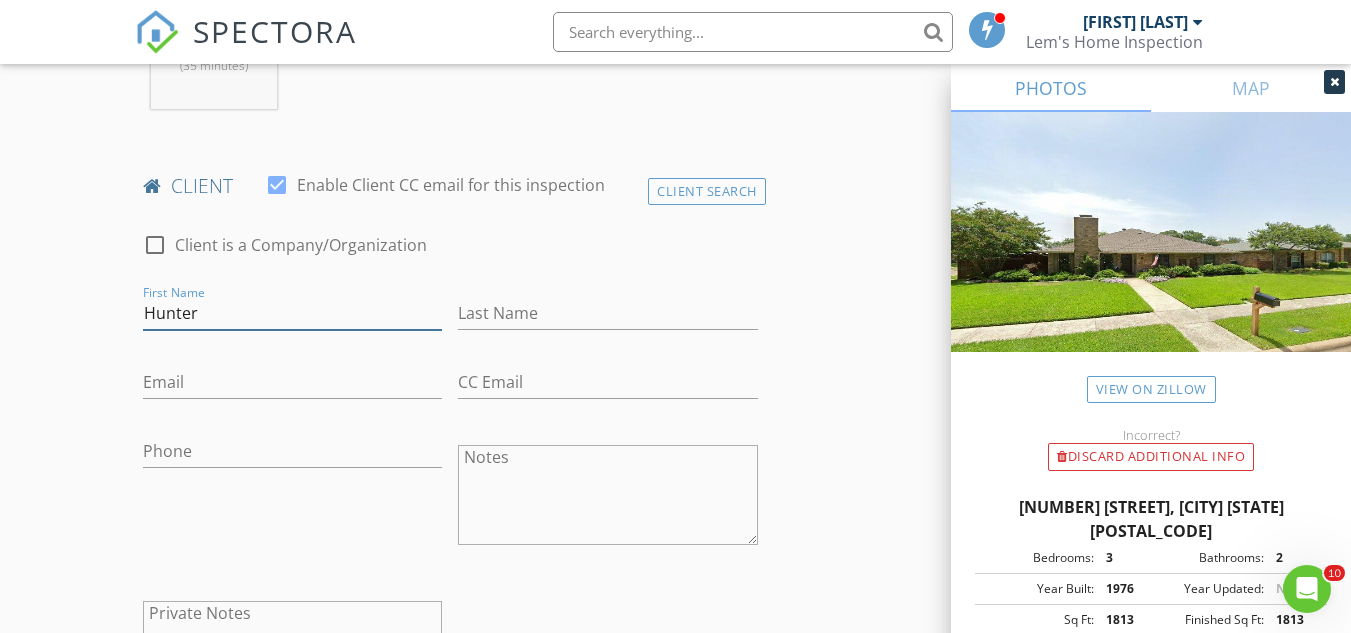 type on "Hunter" 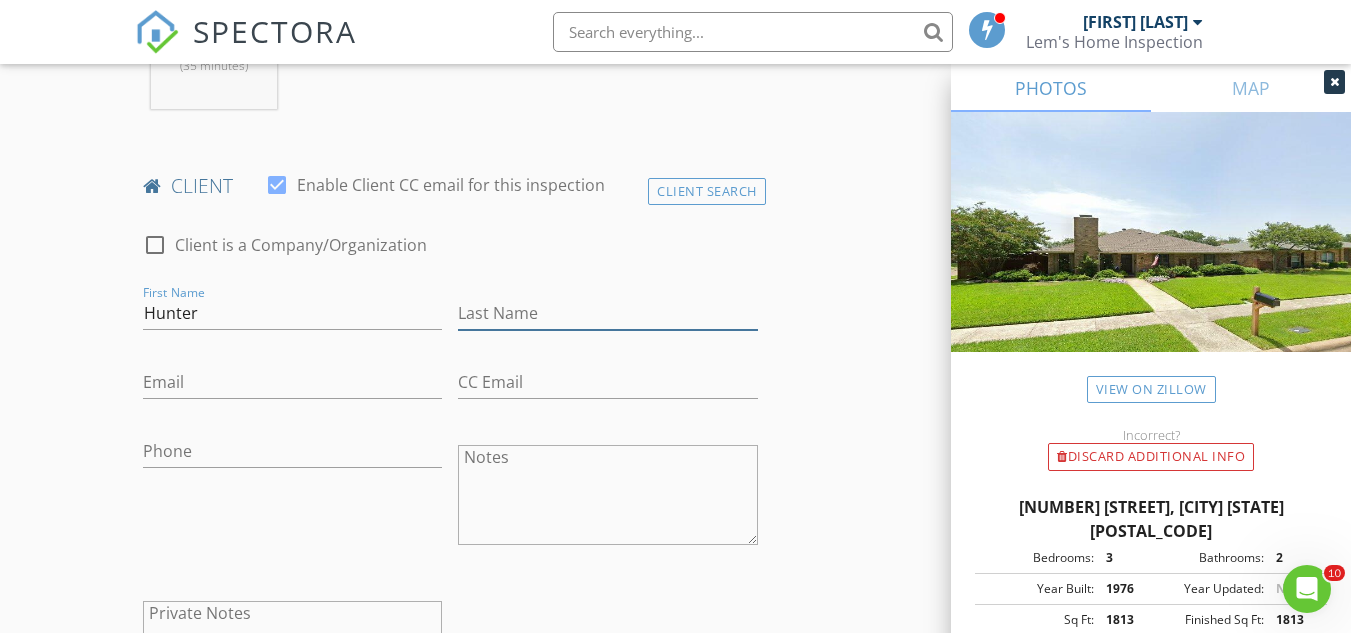click on "Last Name" at bounding box center (607, 313) 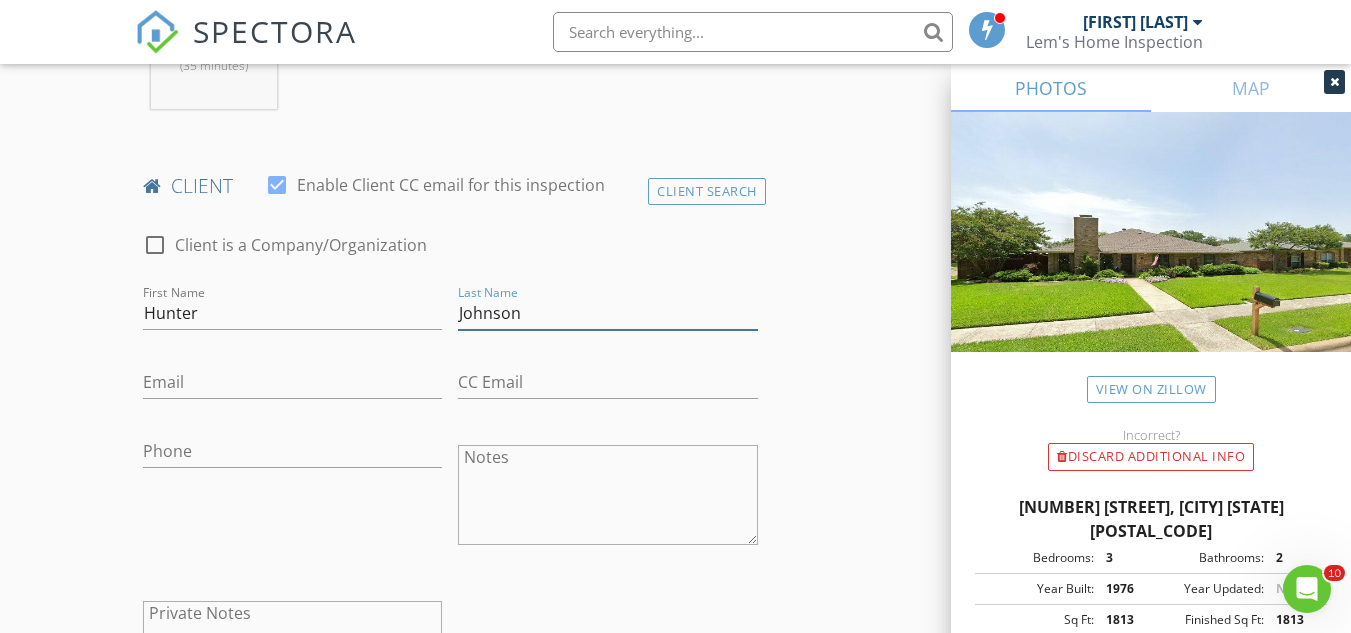 type on "Johnson" 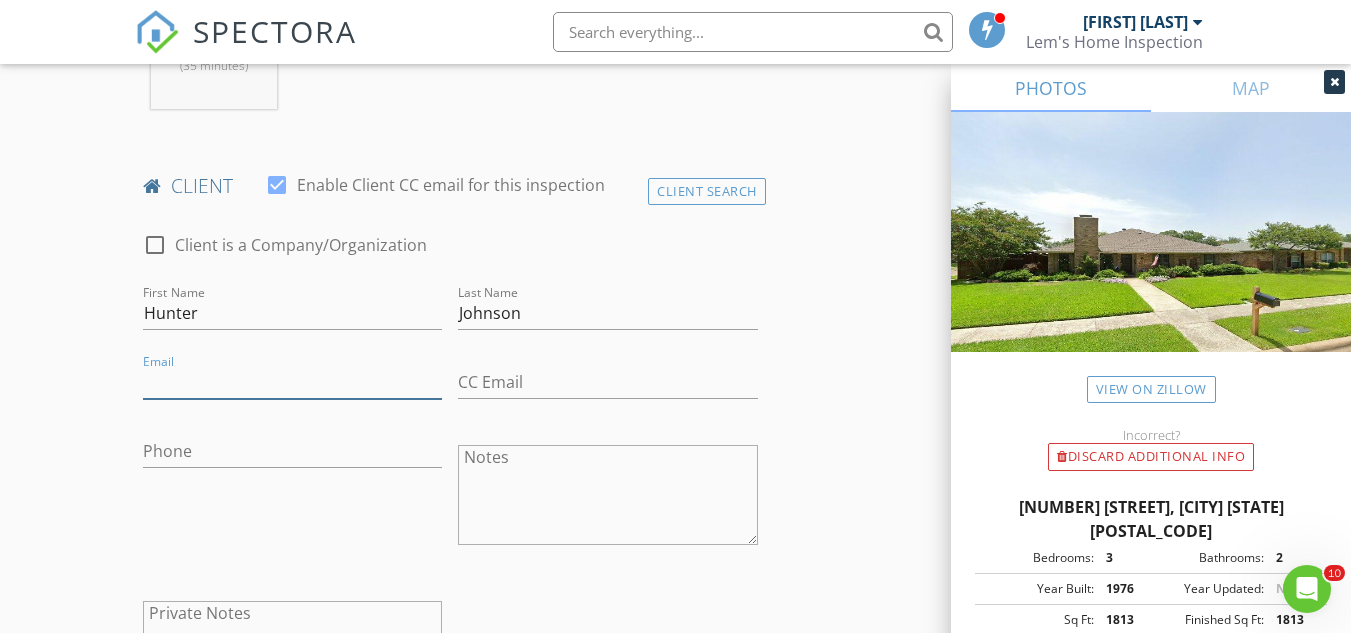 click on "Email" at bounding box center (292, 382) 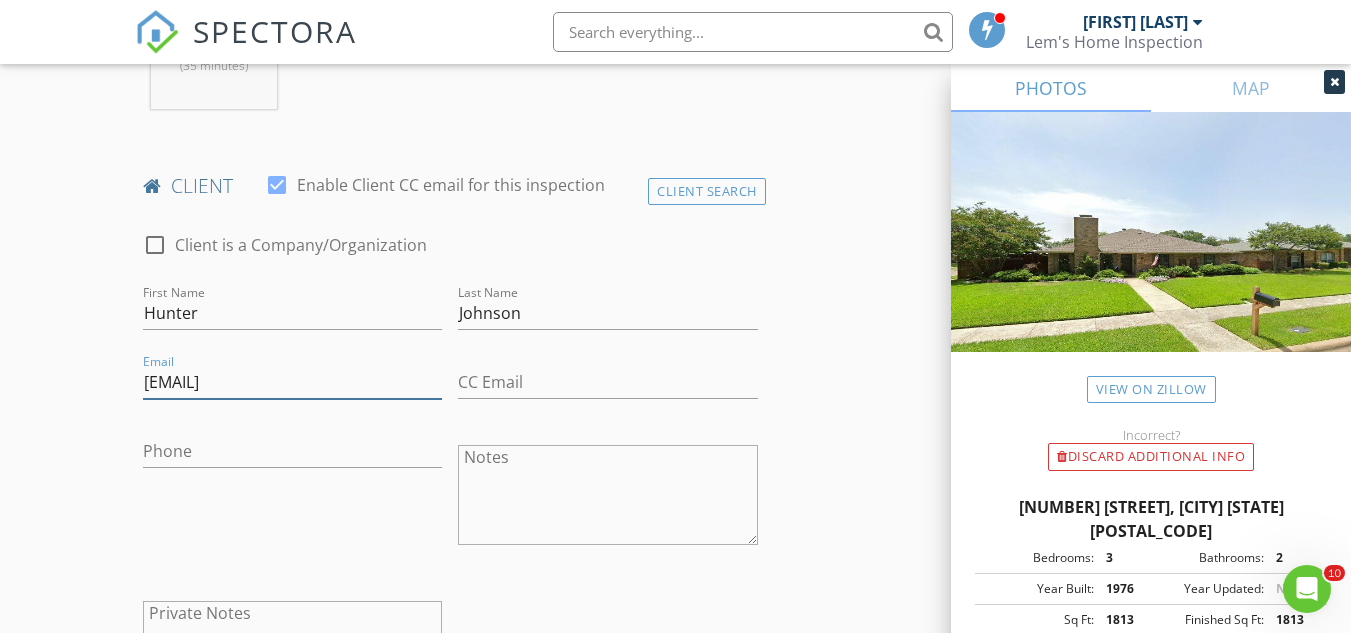 type on "[EMAIL]" 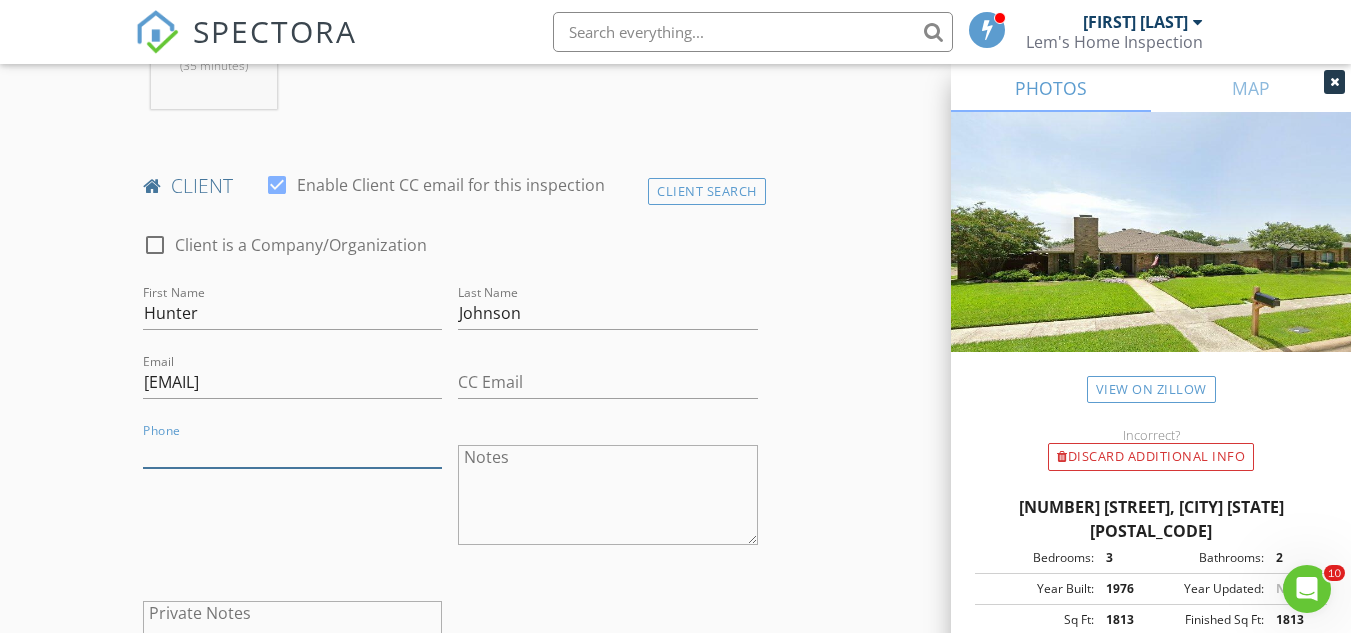 click on "Phone" at bounding box center [292, 451] 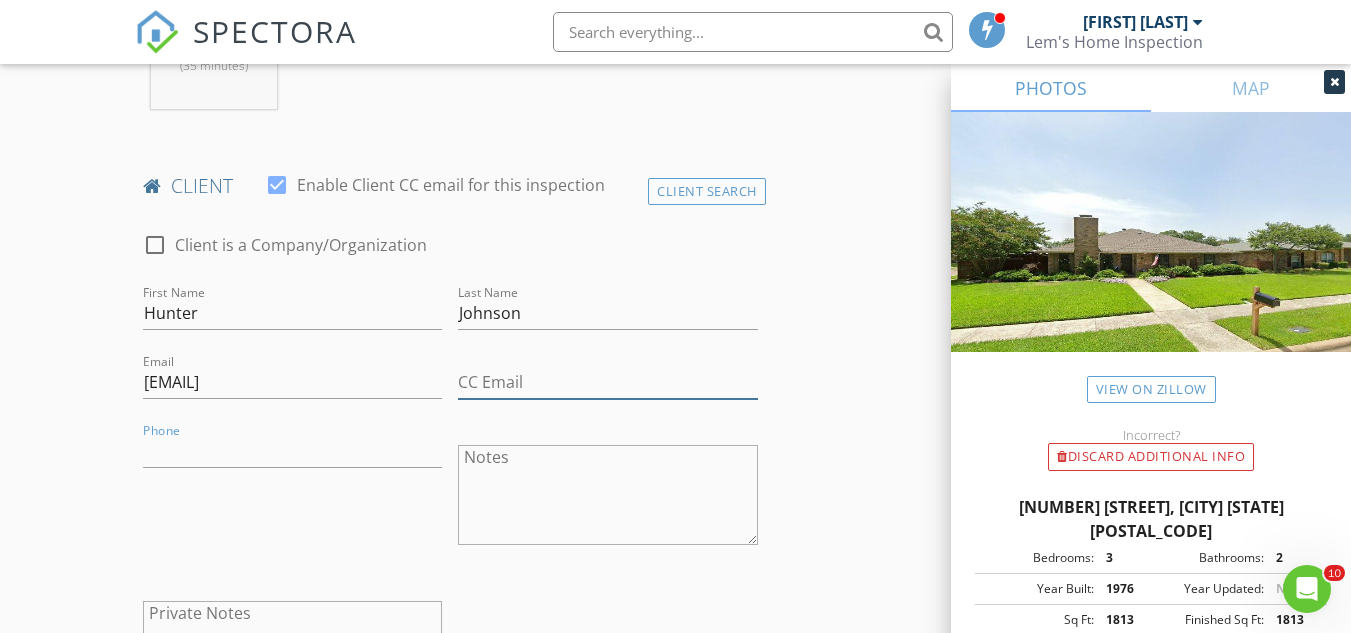 click on "CC Email" at bounding box center [607, 382] 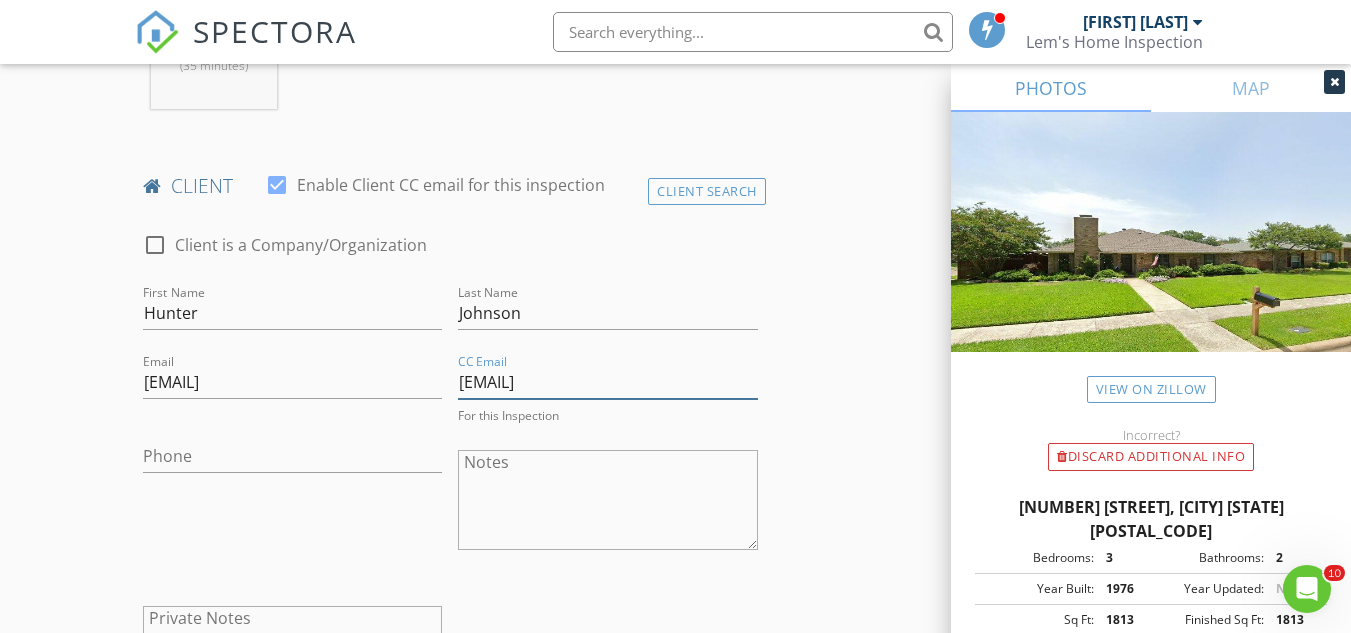 type on "[EMAIL]" 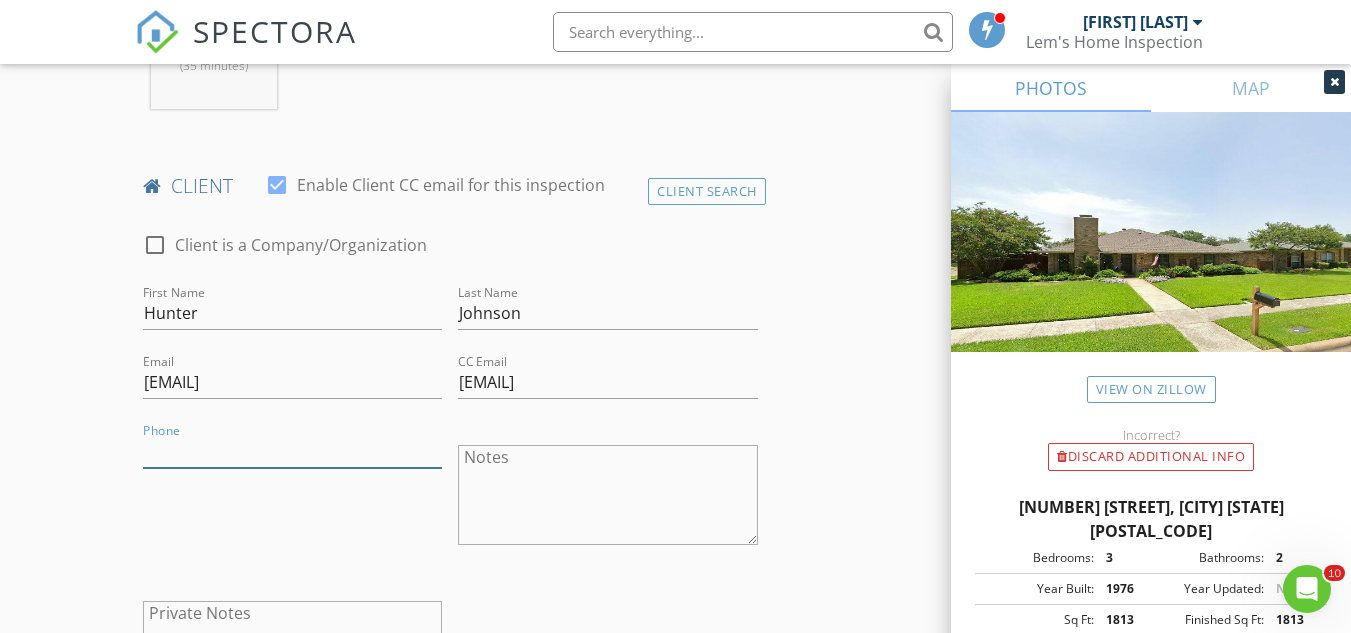 click on "Phone" at bounding box center [292, 451] 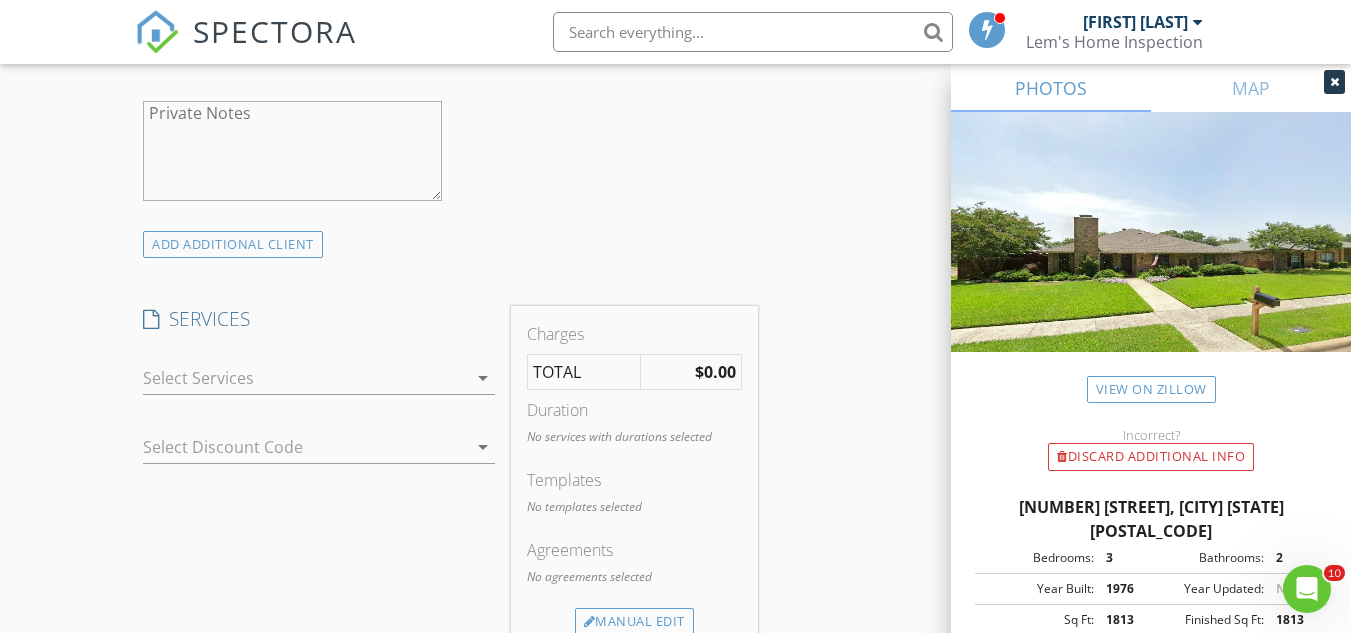 scroll, scrollTop: 1500, scrollLeft: 0, axis: vertical 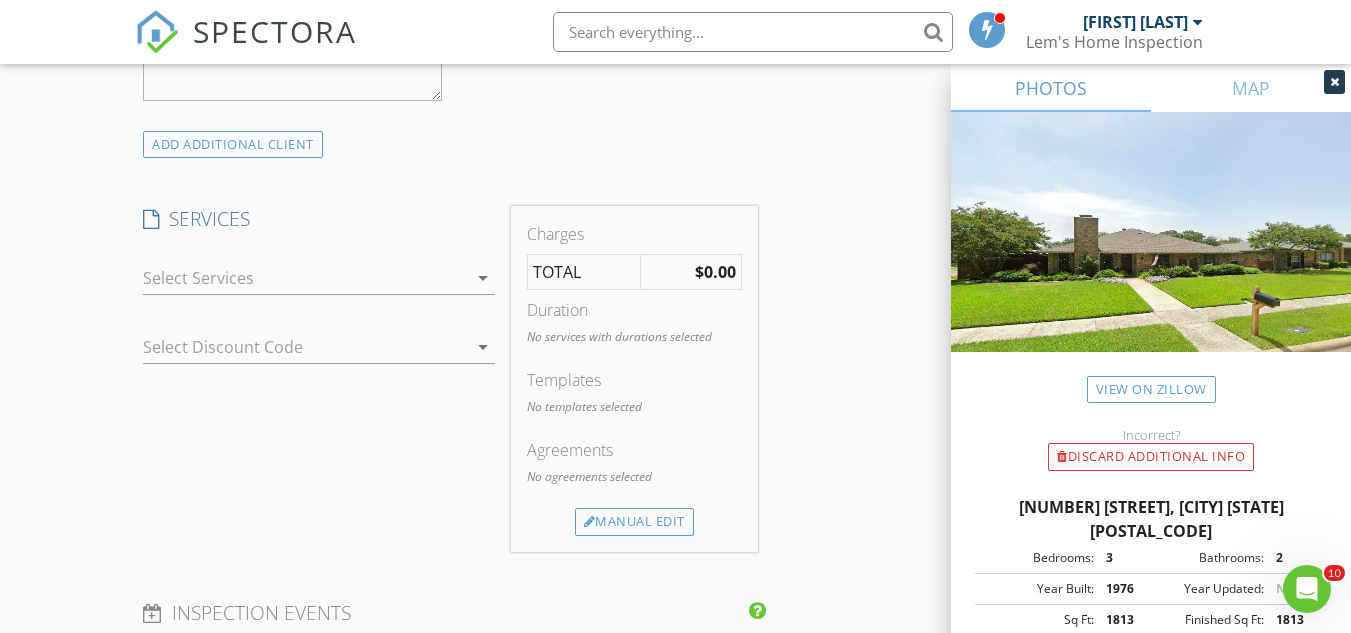 type on "[PHONE]" 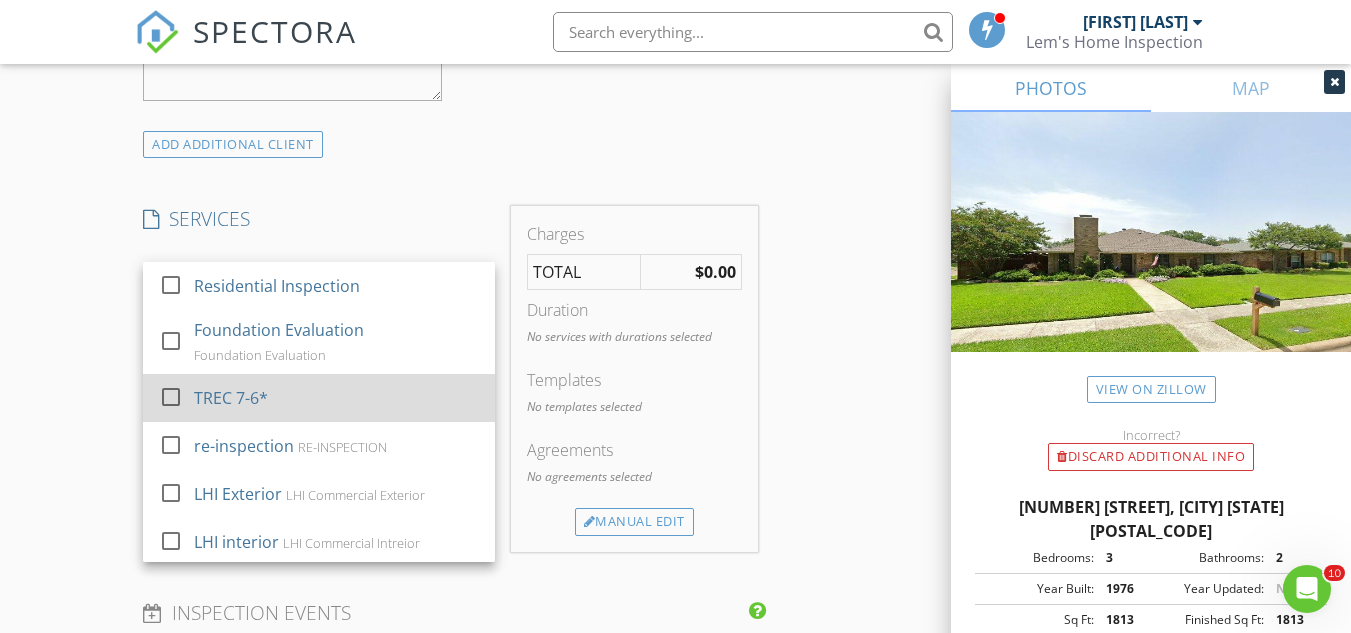 click on "check_box_outline_blank" at bounding box center [175, 397] 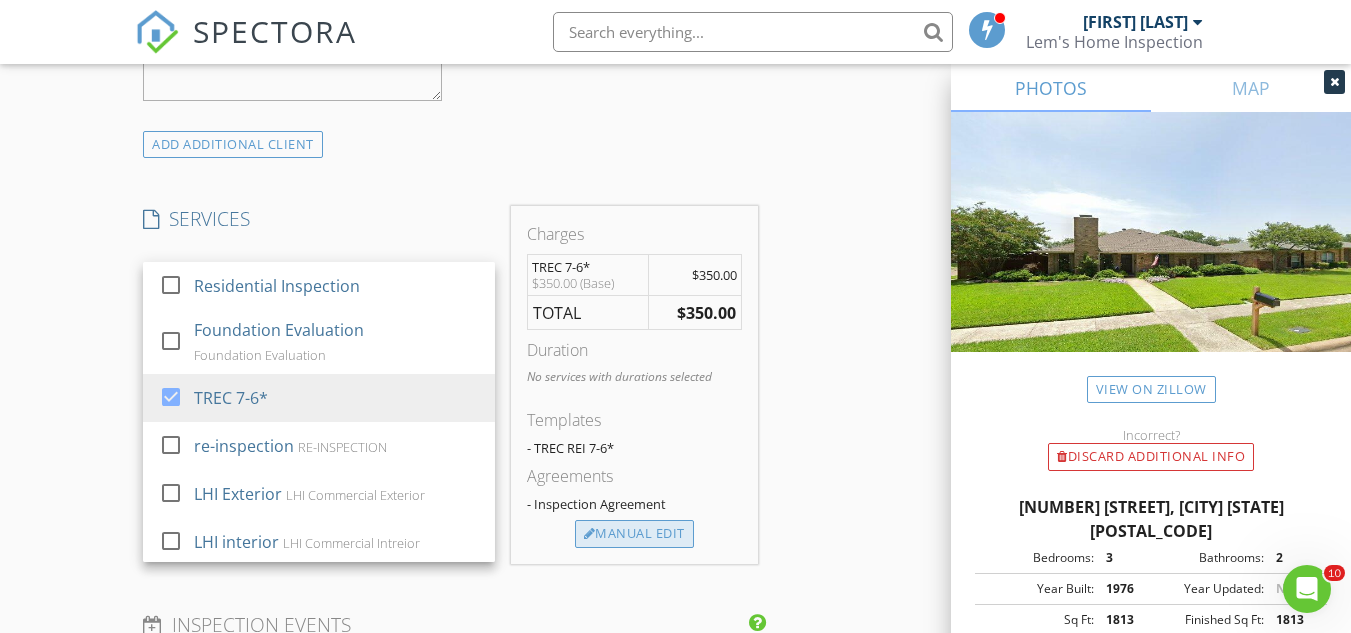click on "Manual Edit" at bounding box center [634, 534] 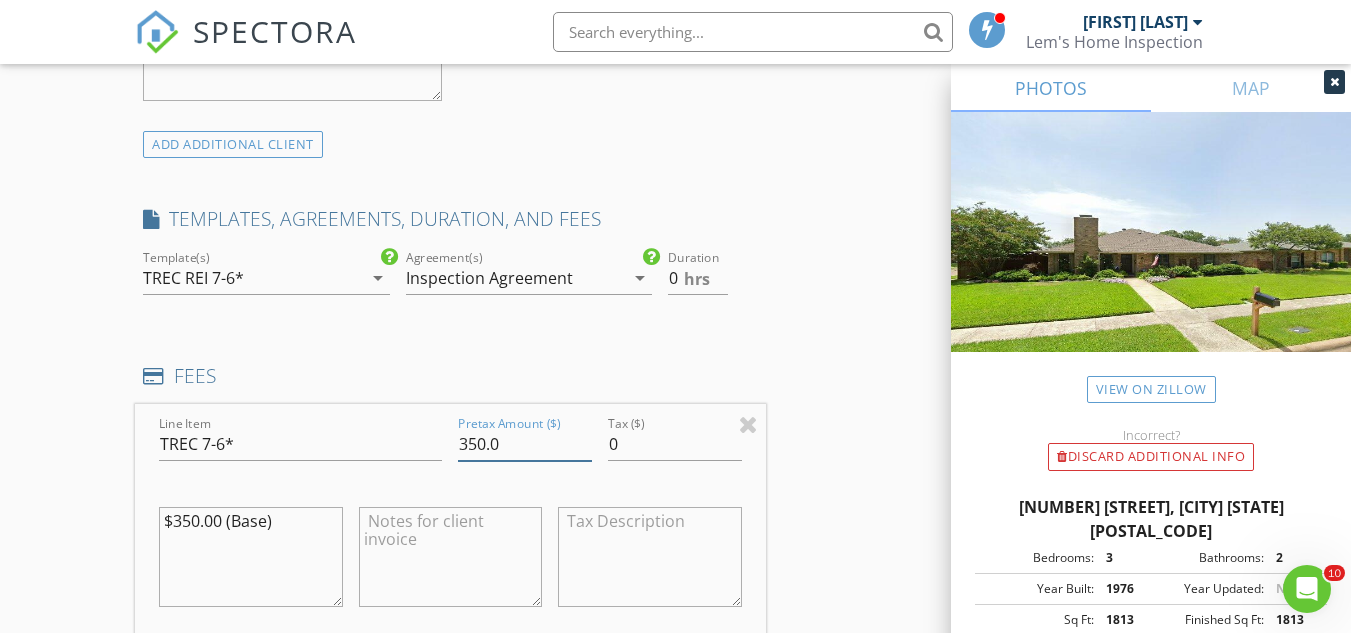 drag, startPoint x: 526, startPoint y: 446, endPoint x: 442, endPoint y: 441, distance: 84.14868 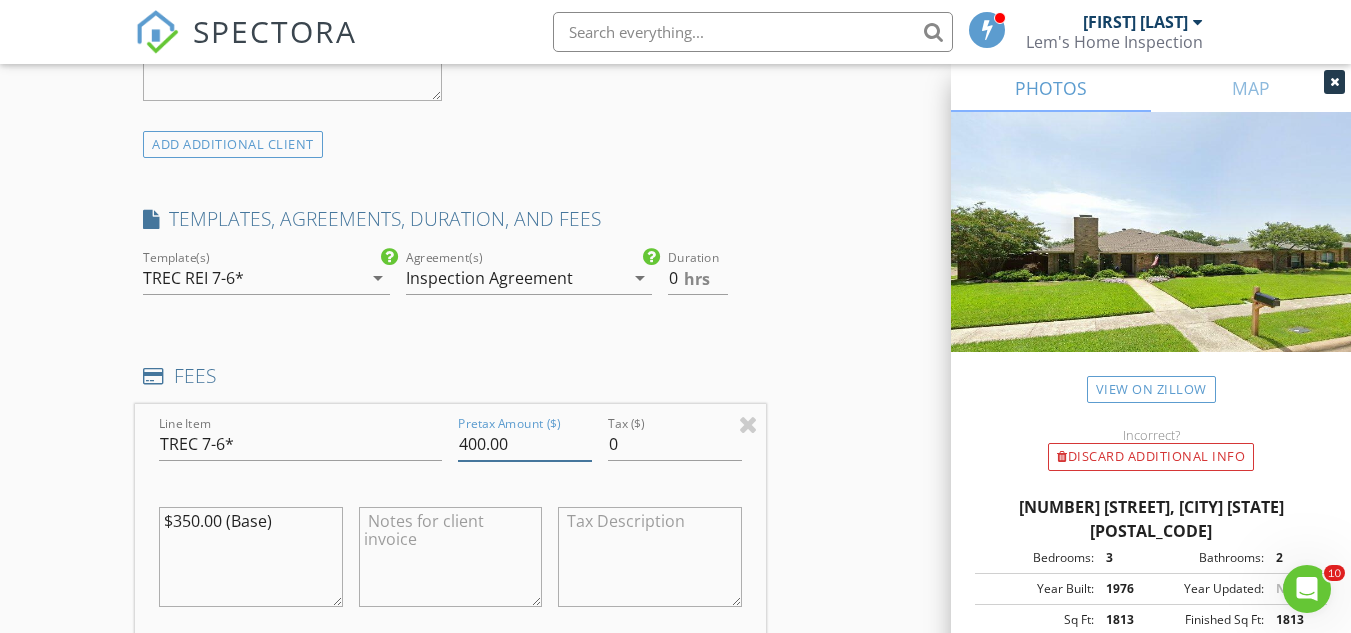 type on "400.00" 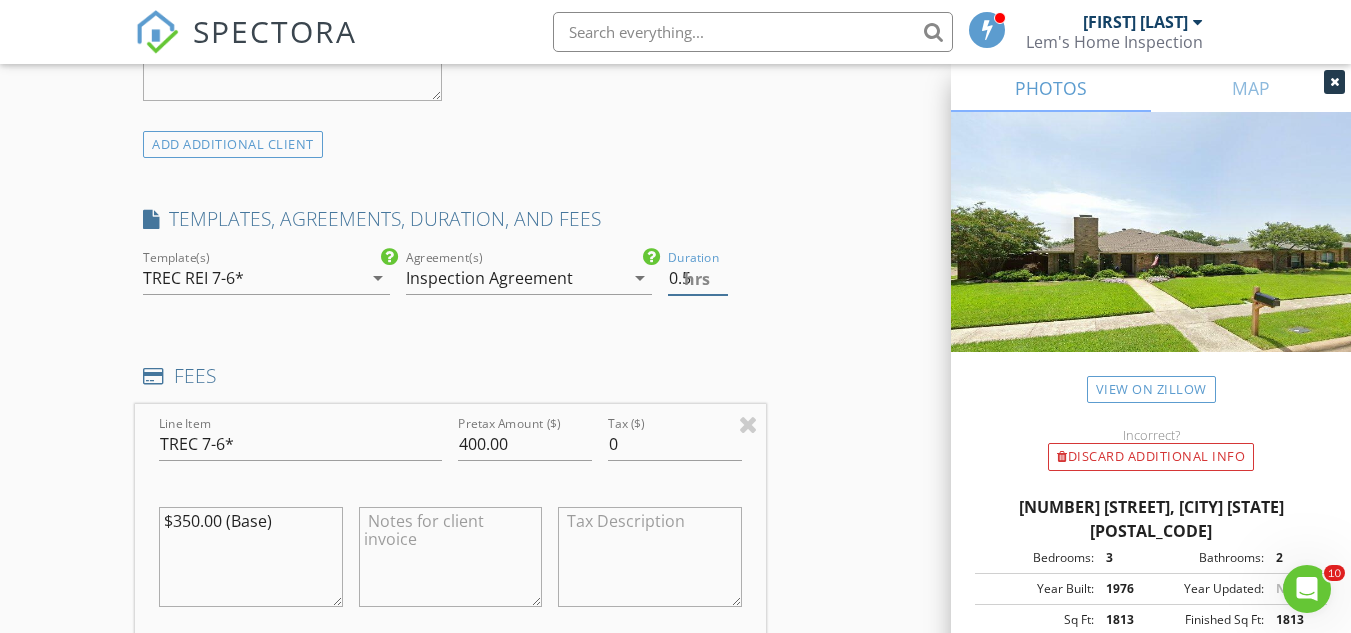 click on "0.5" at bounding box center [697, 278] 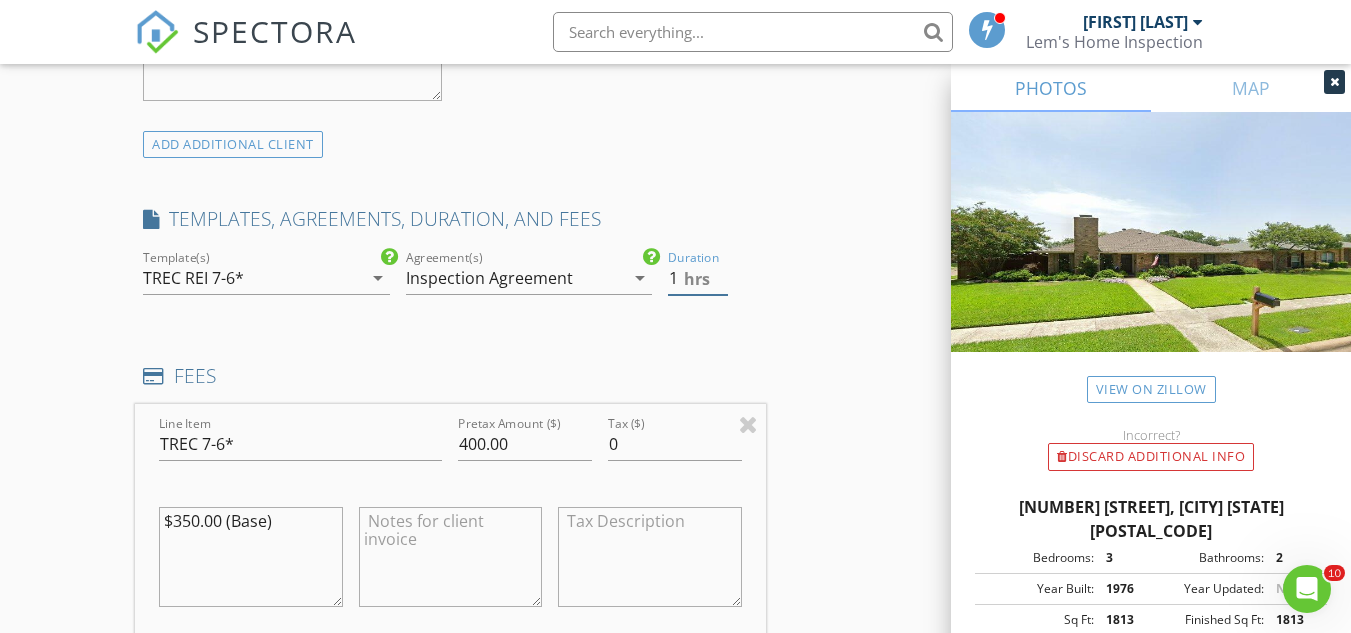 click on "1" at bounding box center [697, 278] 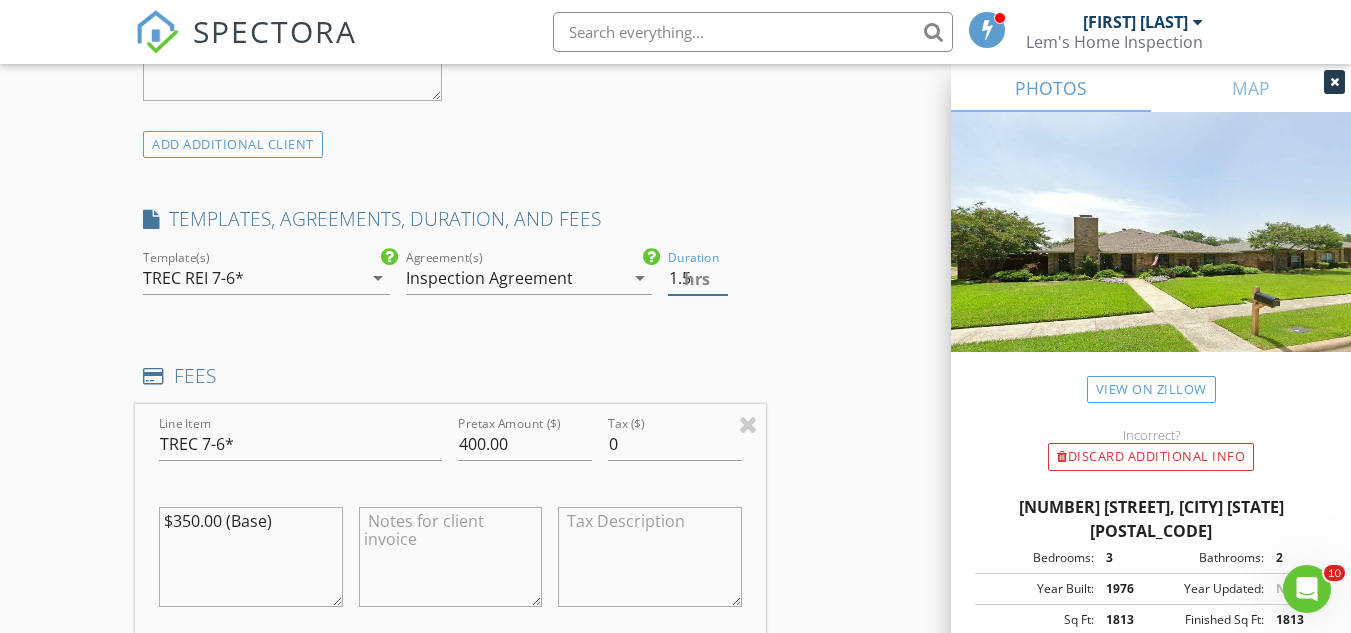 click on "1.5" at bounding box center (697, 278) 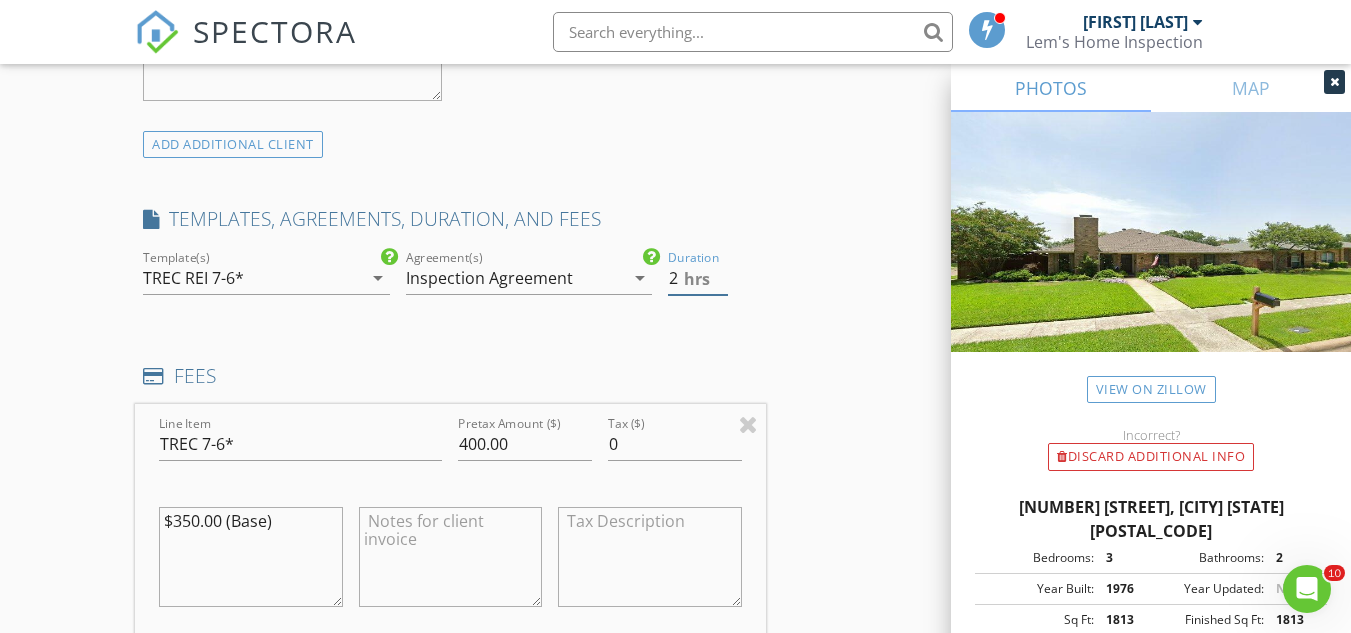 click on "2" at bounding box center (697, 278) 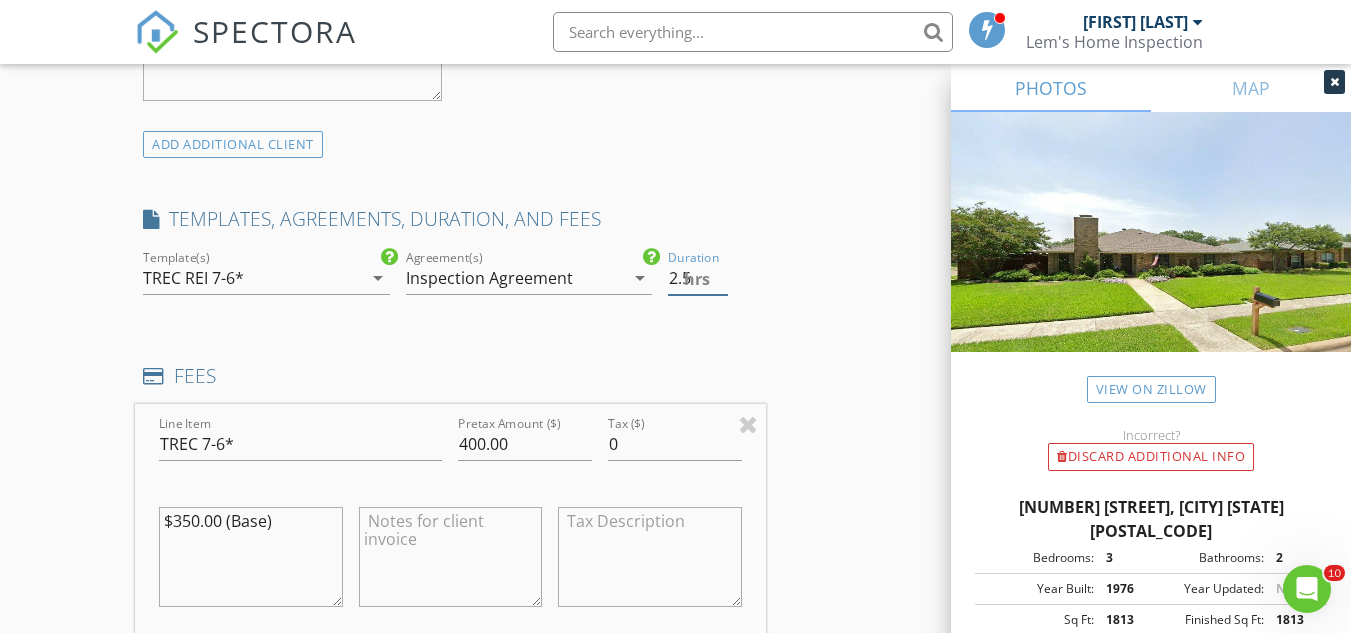 click on "2.5" at bounding box center (697, 278) 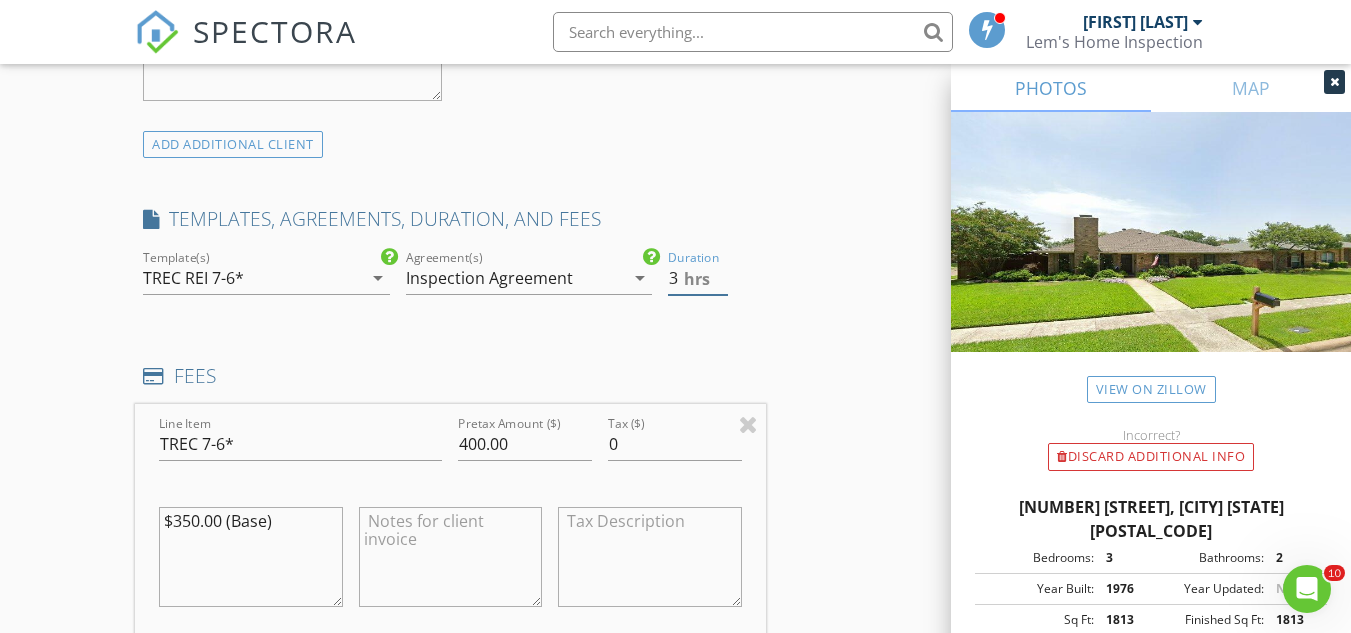 click on "3" at bounding box center (697, 278) 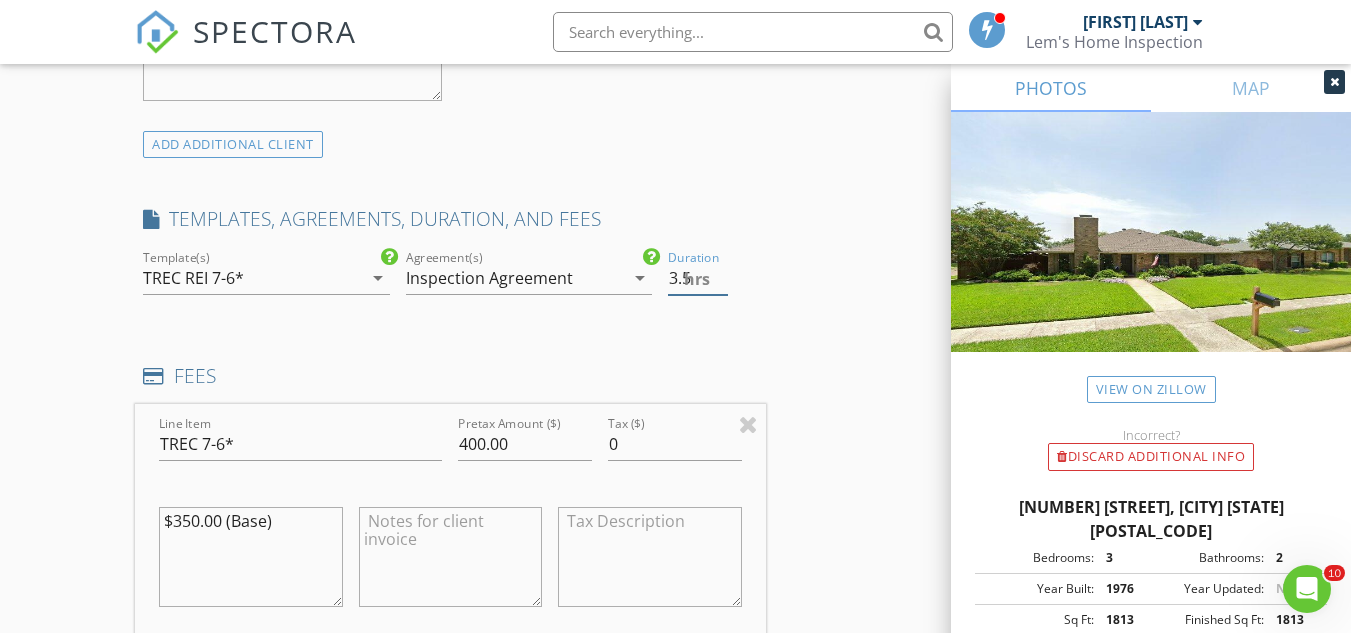 type on "3.5" 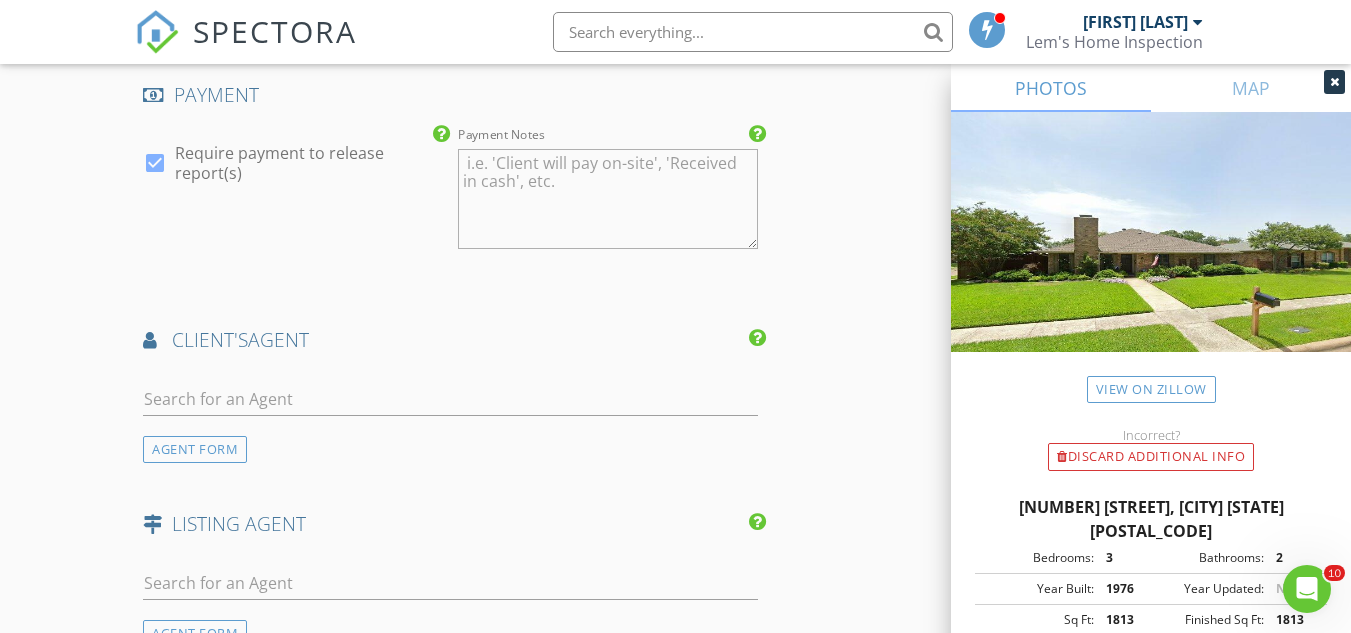 scroll, scrollTop: 2500, scrollLeft: 0, axis: vertical 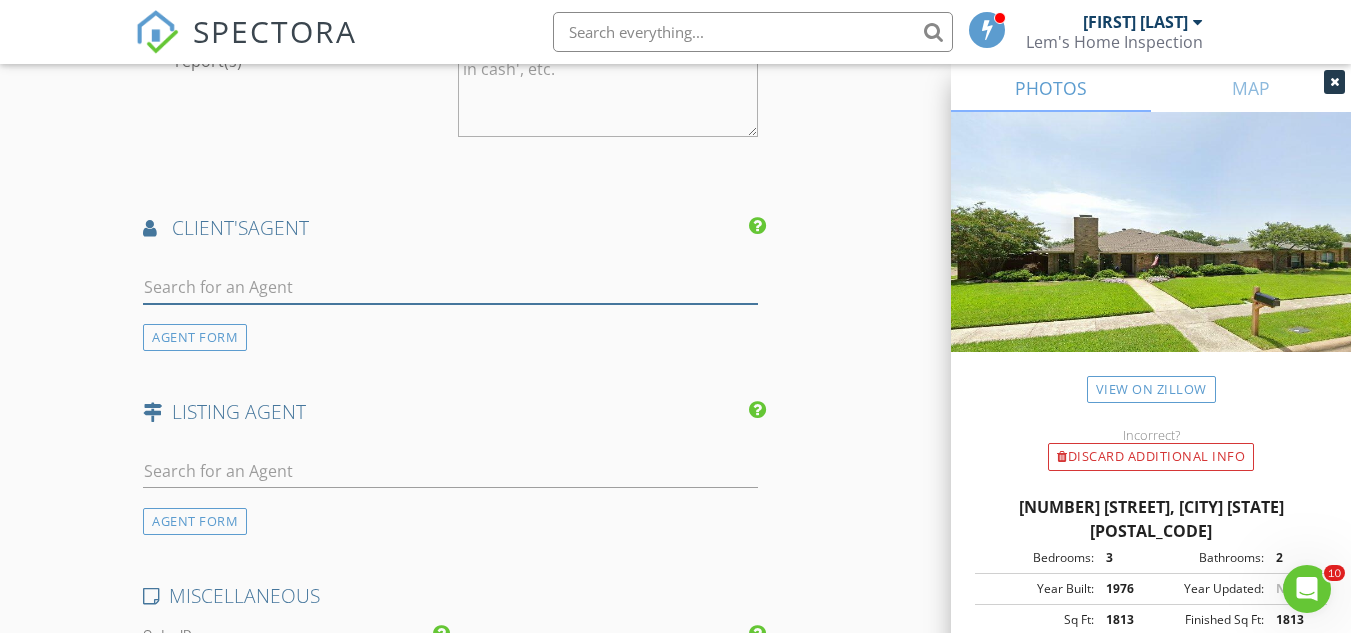 click at bounding box center (450, 287) 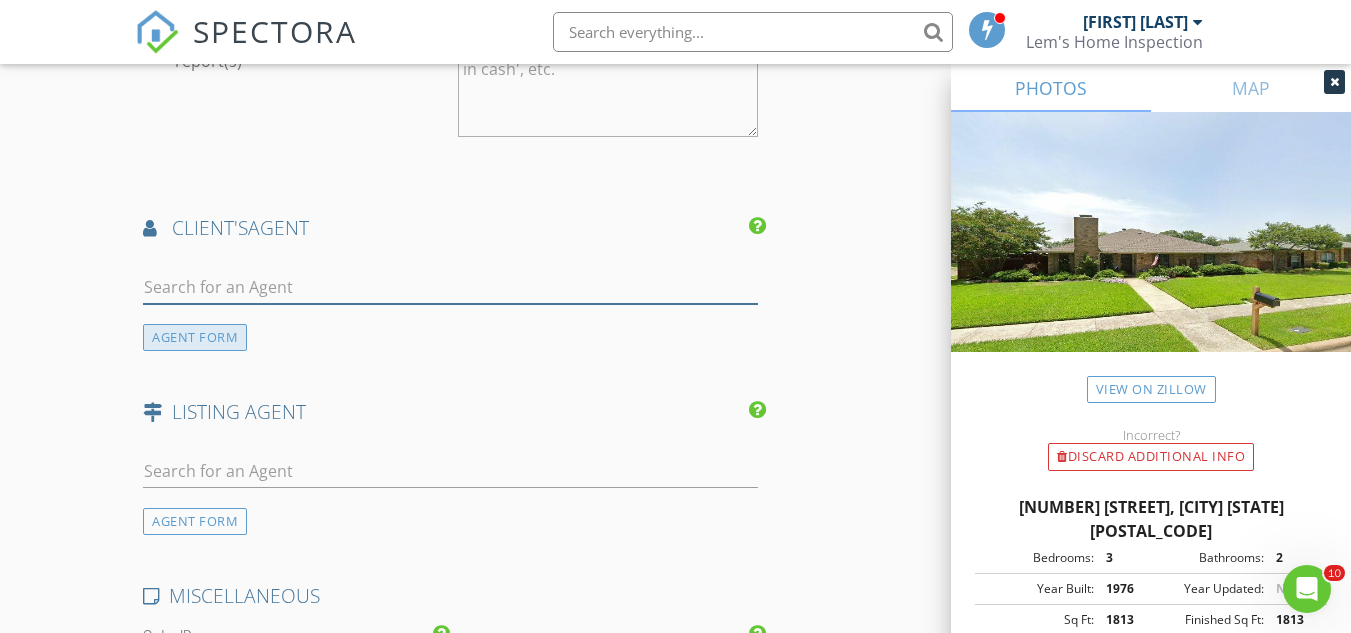 type on "brandt" 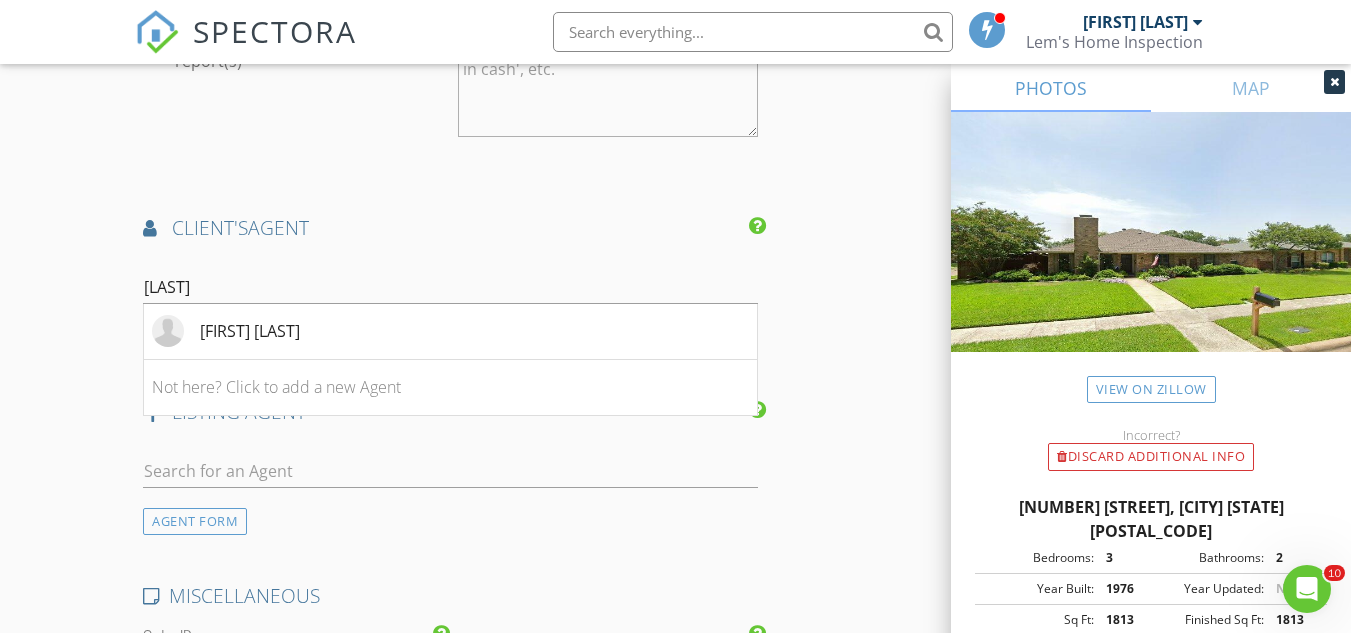 click on "[FIRST] [LAST]" at bounding box center (250, 331) 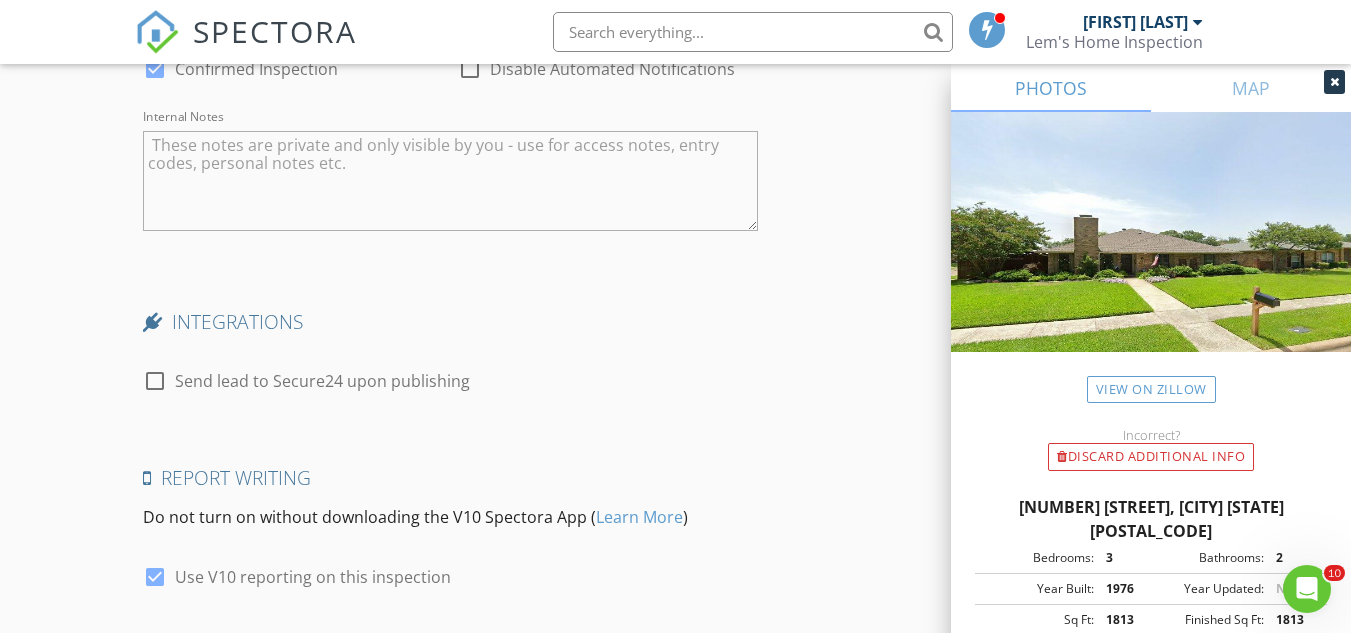 scroll, scrollTop: 3756, scrollLeft: 0, axis: vertical 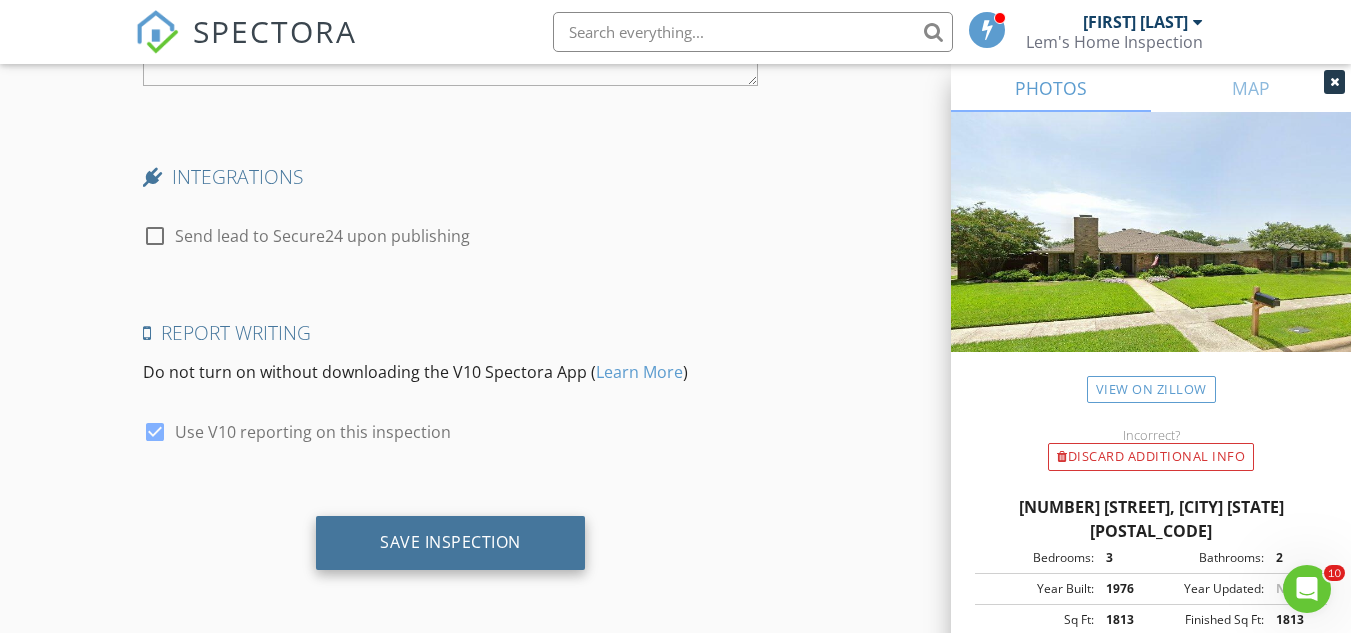 click on "Save Inspection" at bounding box center (450, 542) 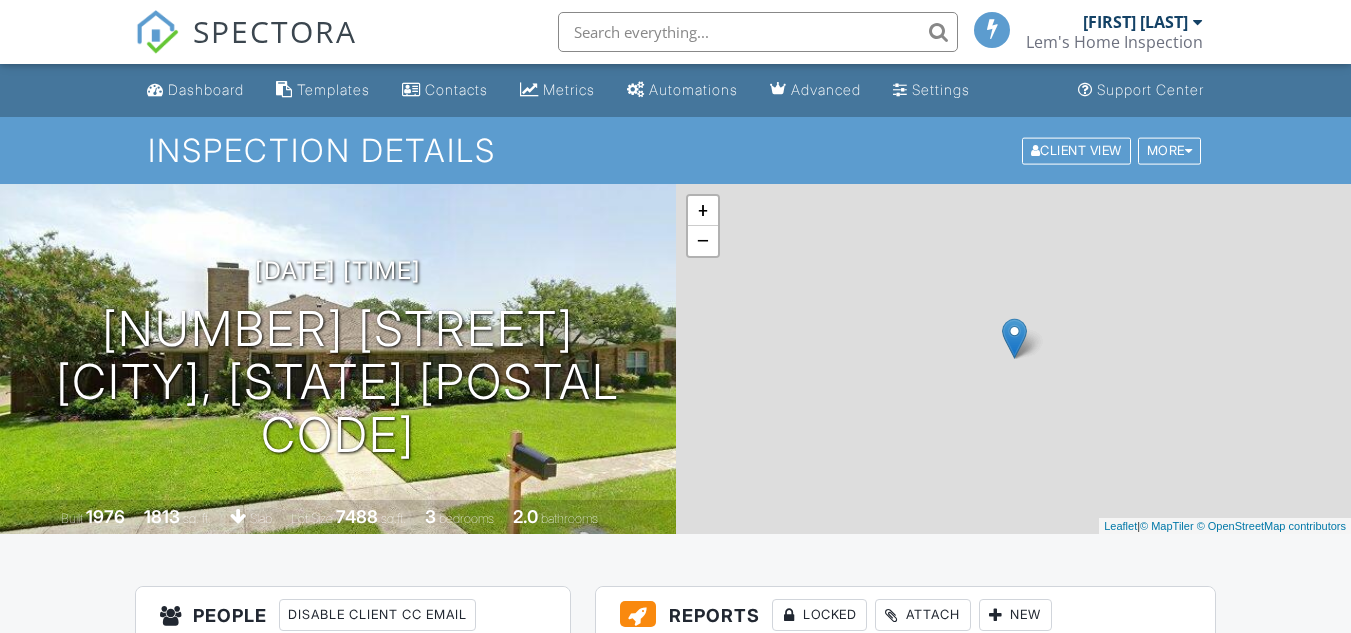 scroll, scrollTop: 0, scrollLeft: 0, axis: both 